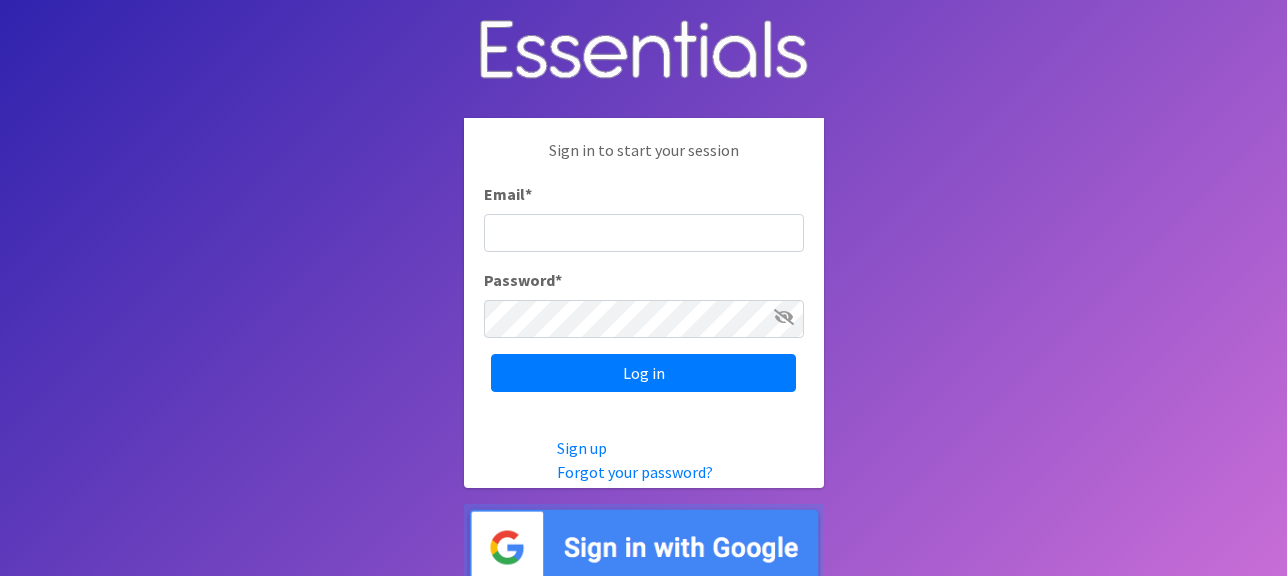 click at bounding box center [644, 547] 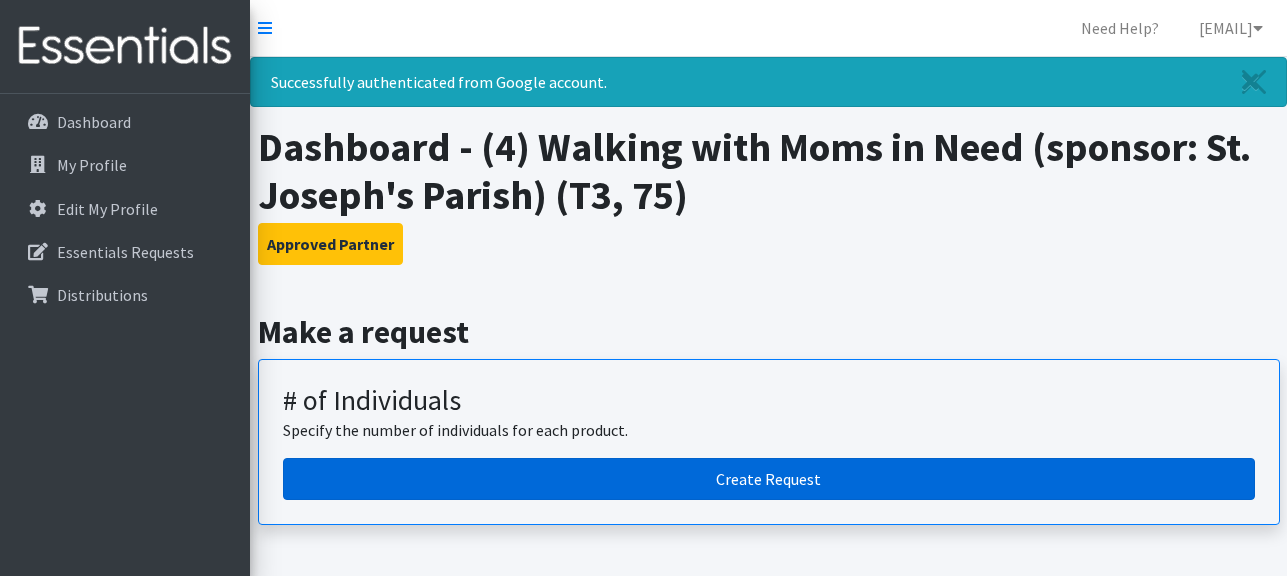 scroll, scrollTop: 0, scrollLeft: 0, axis: both 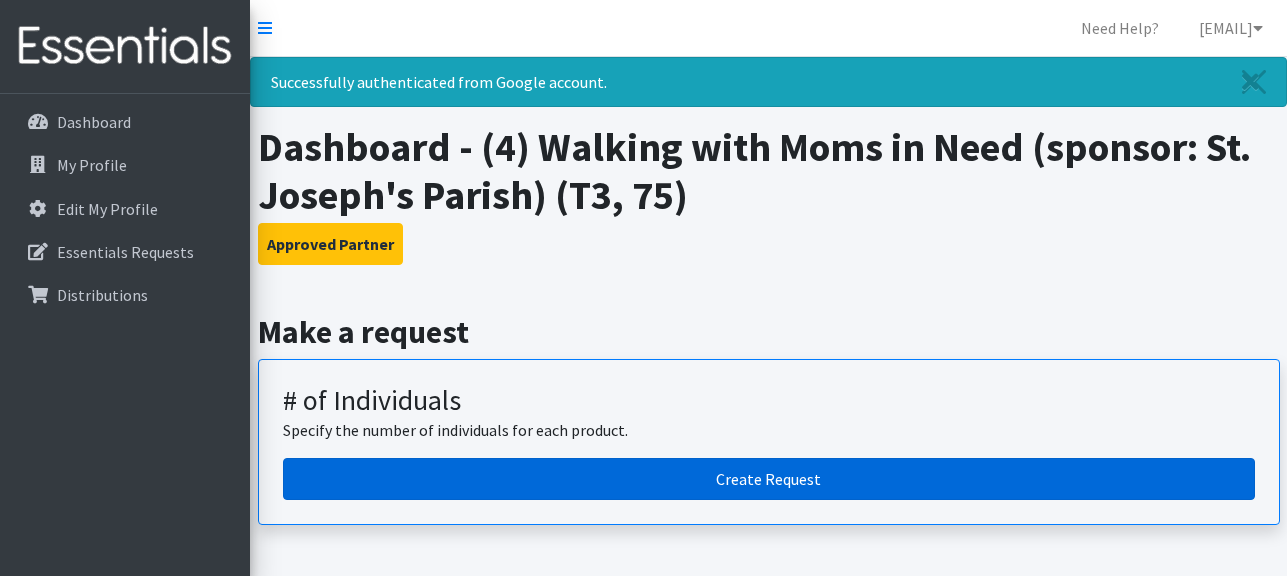 click on "Create Request" at bounding box center [769, 479] 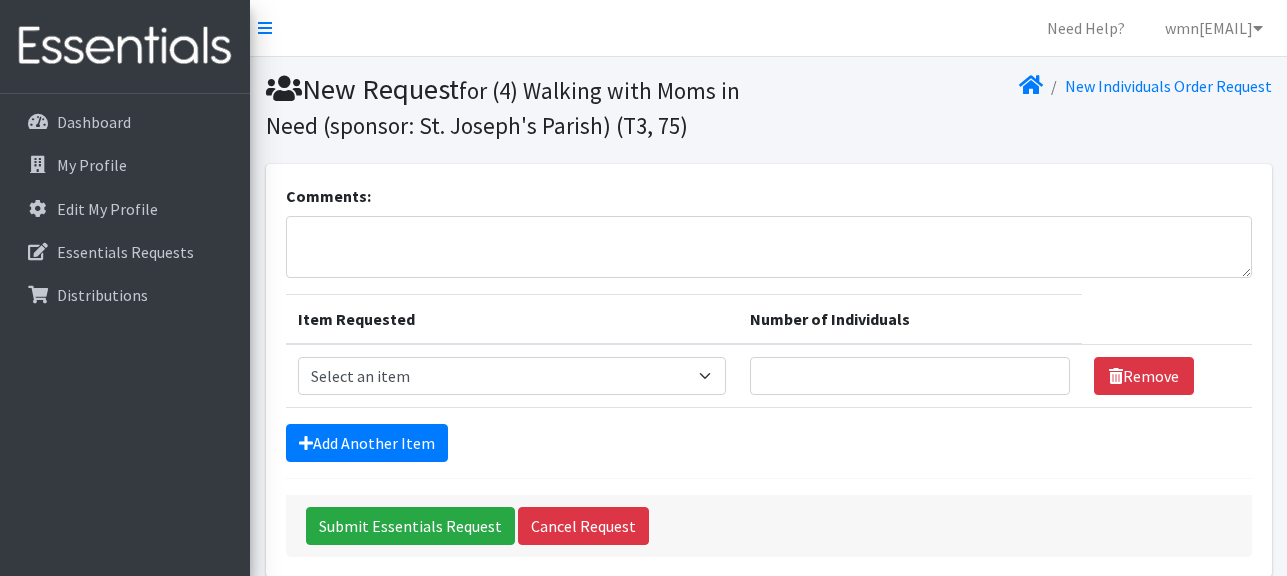 scroll, scrollTop: 0, scrollLeft: 0, axis: both 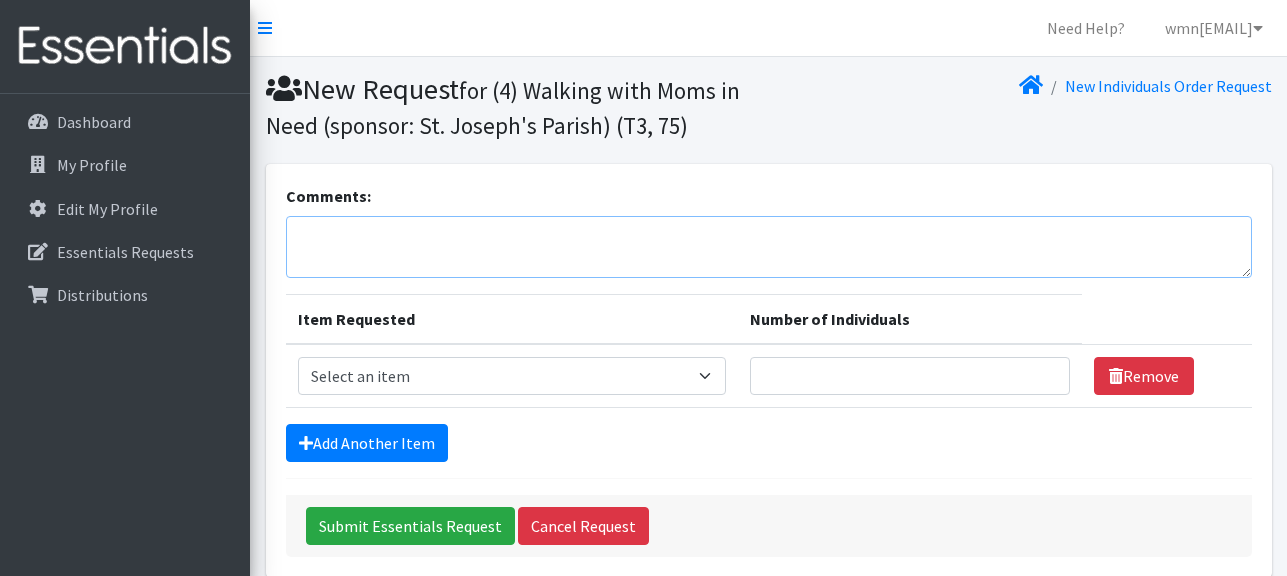 click on "Comments:" at bounding box center (769, 247) 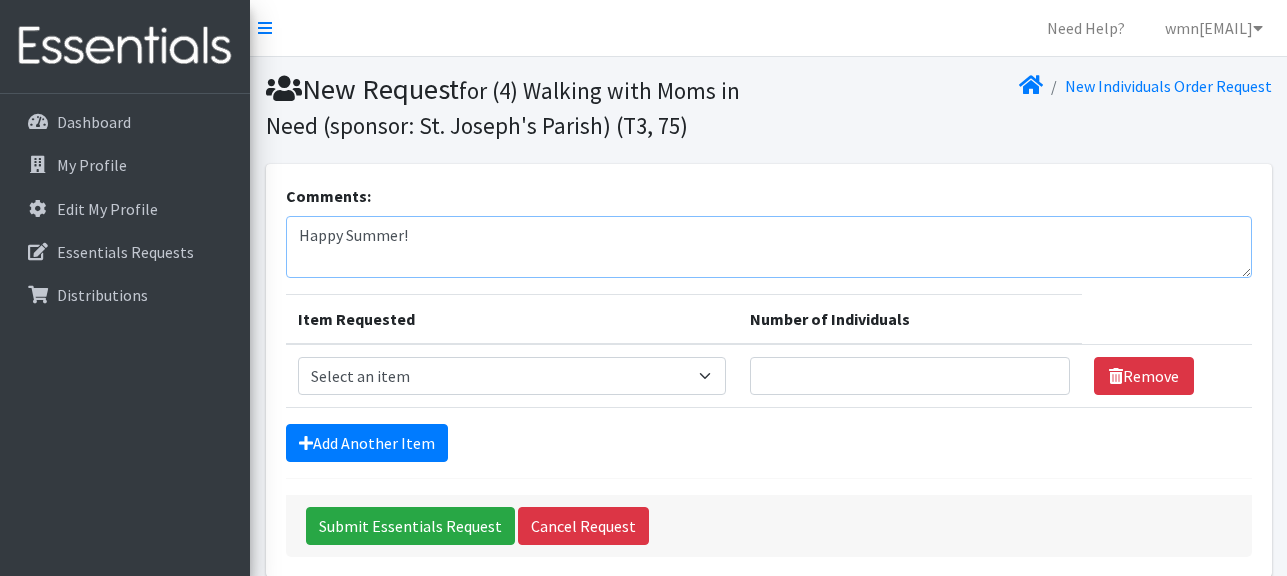 type on "Happy Summer!" 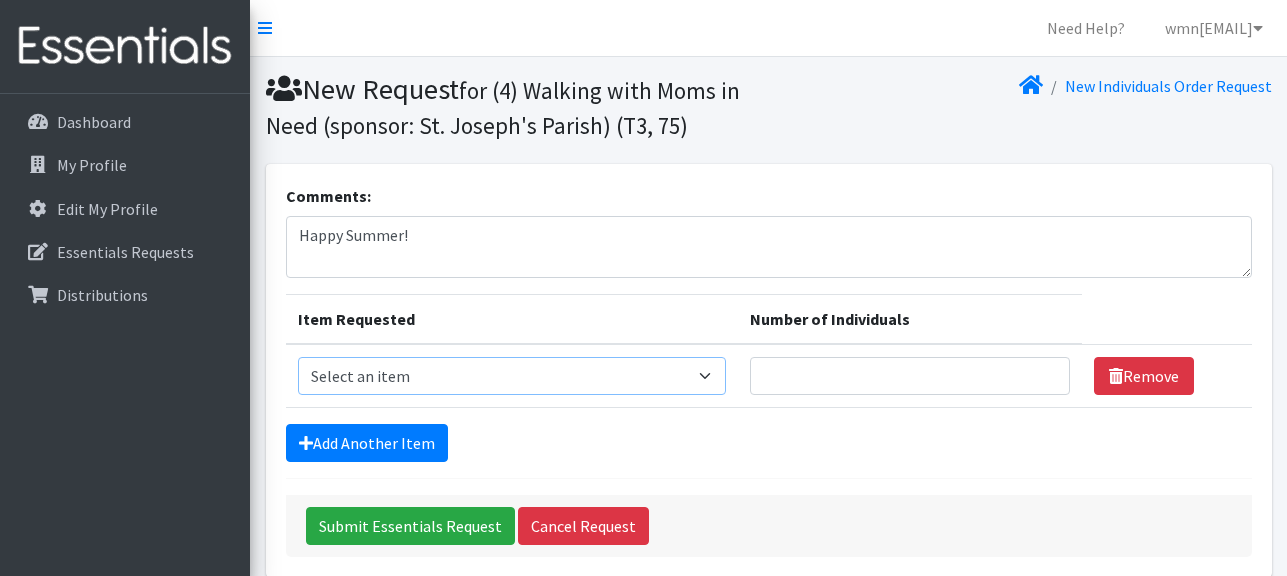 click on "Select an item
A: Babies - Size 0 (Preemie)
A: Babies - Size 01 (newborn)
A: Babies - Size 1
A: Babies - Size 2
A: Babies - Size 3
A: Babies - Size 4
A: Babies - Size 5
A: Babies - Size 6
A: Babies - Size 7
B: Toddlers - Pull-Ups1 (Medium - 2T-3T)
B: Toddlers - Pull-Ups2 (Large -3T-4T)
B: Toddlers - Pull-Ups3 (XL - 4T-5T)
C: Youth - Overnights1 - S/M (38-65 lbs)
C: Youth - Overnights2 - L/XL ( 65-140 lbs)
E: Swimmers1 - S (16-26 lbs)
E: Swimmers2 - M (24-34 lbs)
E: Swimmers3 - L (32+ lbs)" at bounding box center (512, 376) 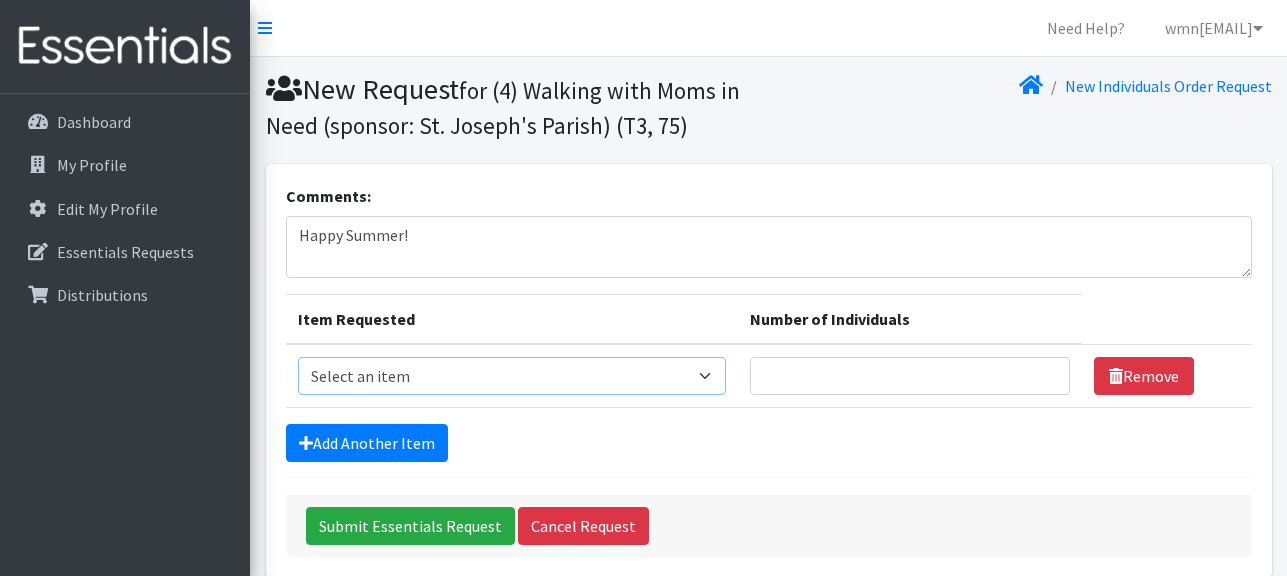 click on "Select an item
A: Babies - Size 0 (Preemie)
A: Babies - Size 01 (newborn)
A: Babies - Size 1
A: Babies - Size 2
A: Babies - Size 3
A: Babies - Size 4
A: Babies - Size 5
A: Babies - Size 6
A: Babies - Size 7
B: Toddlers - Pull-Ups1 (Medium - 2T-3T)
B: Toddlers - Pull-Ups2 (Large -3T-4T)
B: Toddlers - Pull-Ups3 (XL - 4T-5T)
C: Youth - Overnights1 - S/M (38-65 lbs)
C: Youth - Overnights2 - L/XL ( 65-140 lbs)
E: Swimmers1 - S (16-26 lbs)
E: Swimmers2 - M (24-34 lbs)
E: Swimmers3 - L (32+ lbs)" at bounding box center (512, 376) 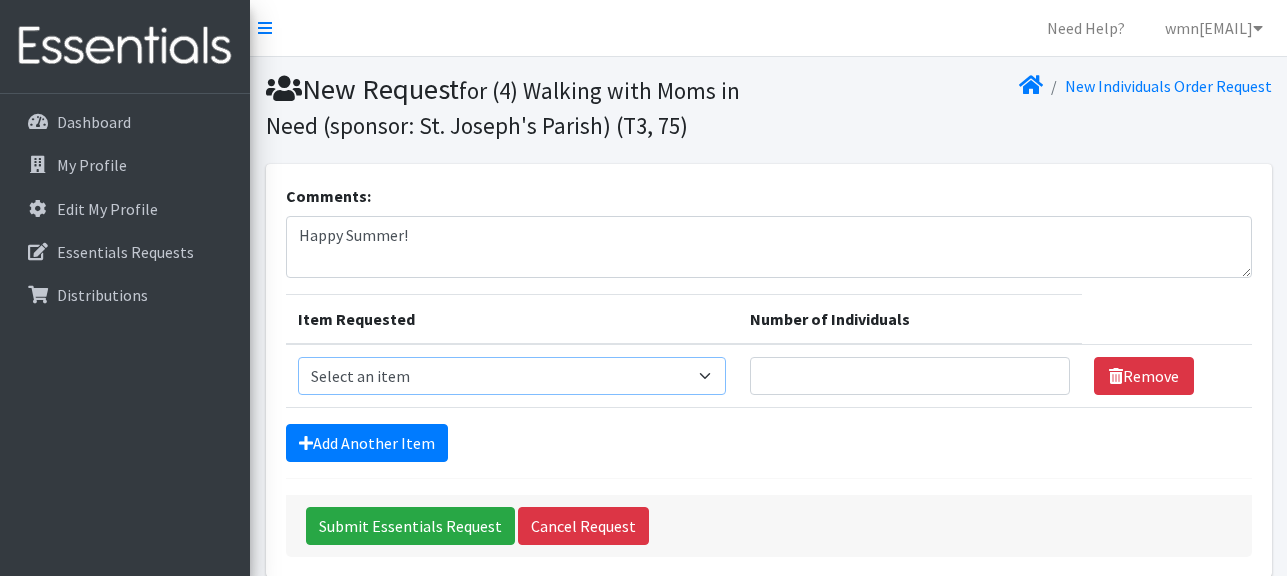 select on "5611" 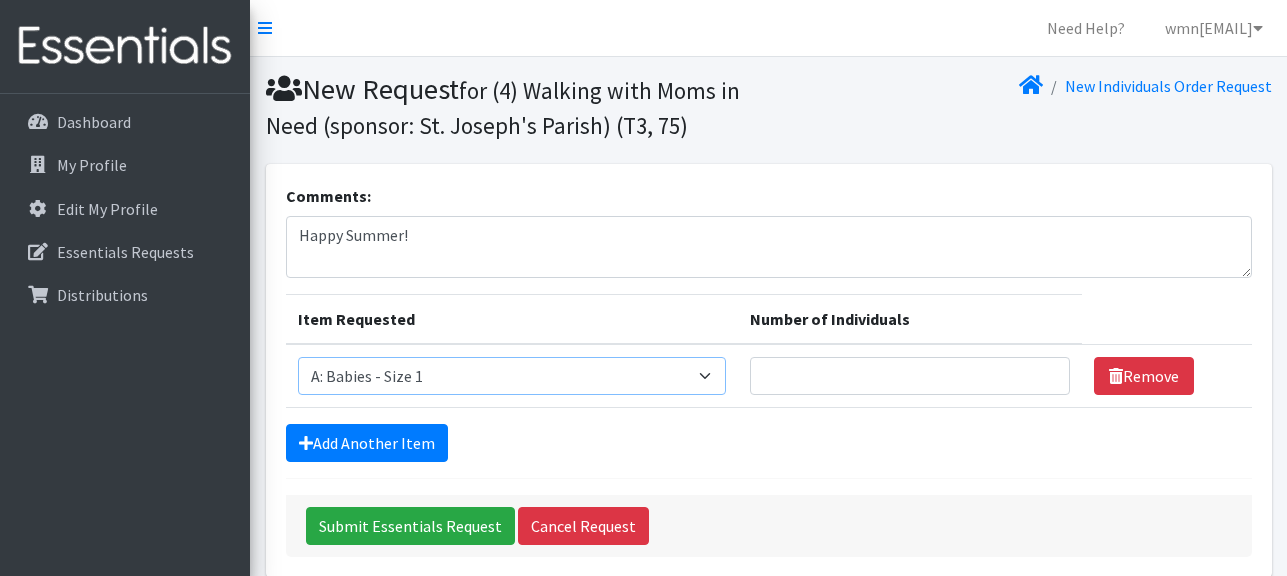scroll, scrollTop: 92, scrollLeft: 0, axis: vertical 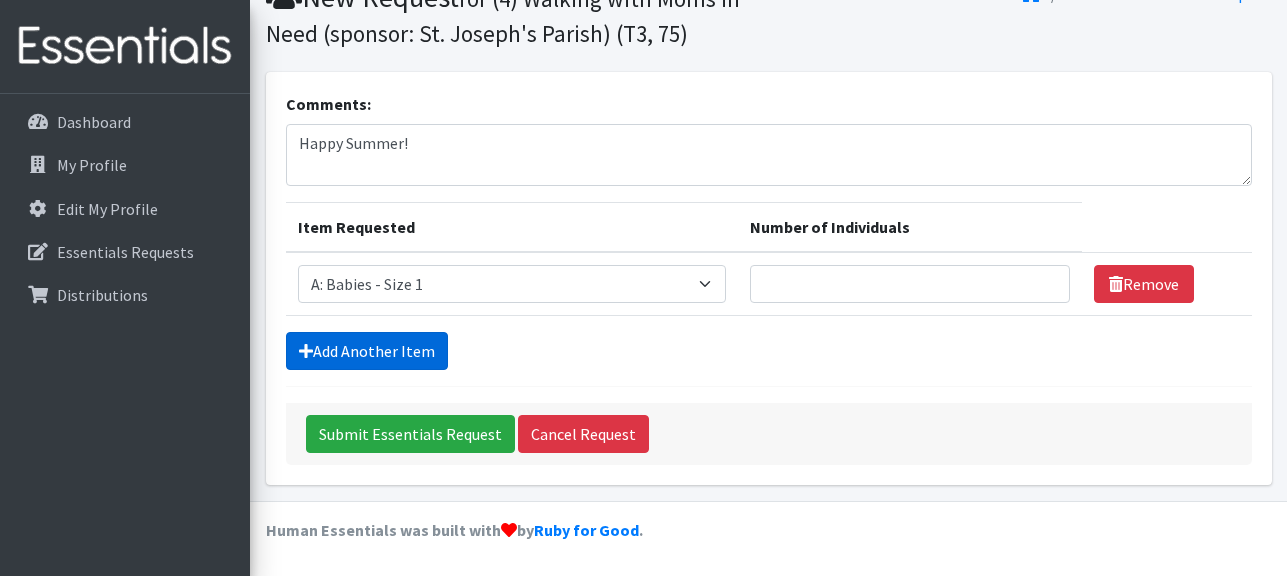 click on "Add Another Item" at bounding box center (367, 351) 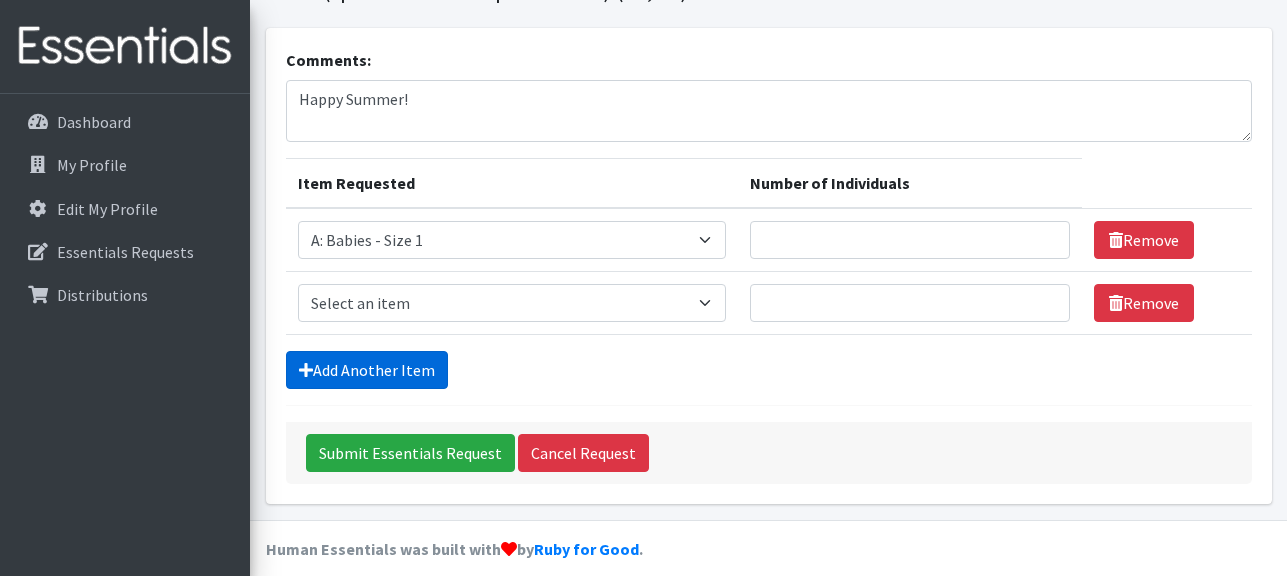 scroll, scrollTop: 155, scrollLeft: 0, axis: vertical 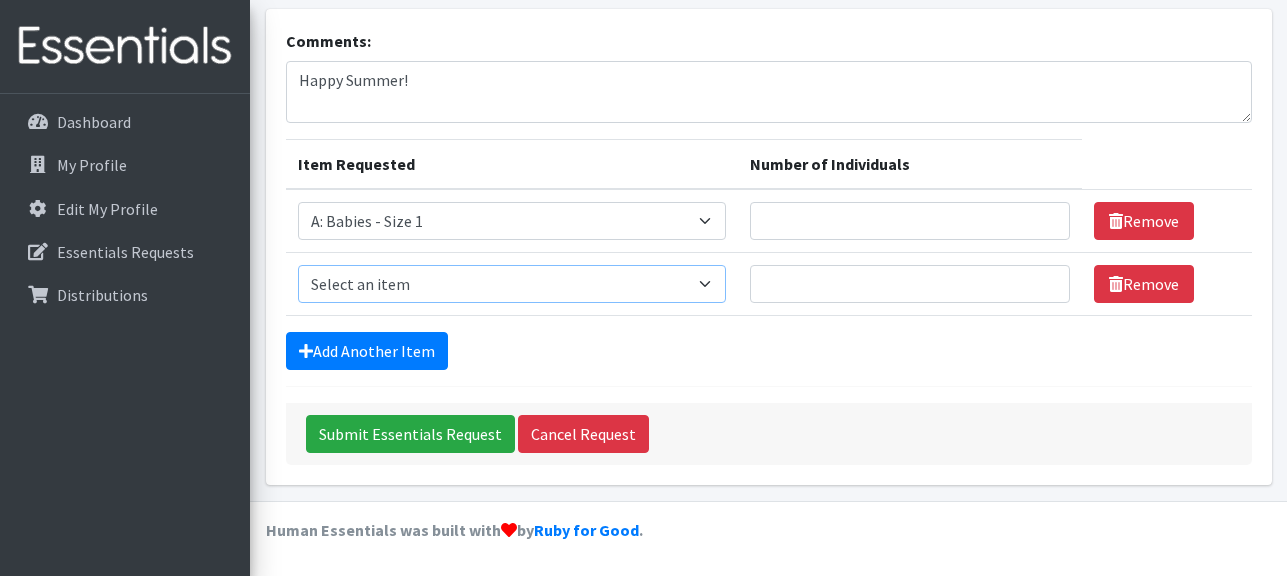 click on "Select an item
A: Babies - Size 0 (Preemie)
A: Babies - Size 01 (newborn)
A: Babies - Size 1
A: Babies - Size 2
A: Babies - Size 3
A: Babies - Size 4
A: Babies - Size 5
A: Babies - Size 6
A: Babies - Size 7
B: Toddlers - Pull-Ups1 (Medium - 2T-3T)
B: Toddlers - Pull-Ups2 (Large -3T-4T)
B: Toddlers - Pull-Ups3 (XL - 4T-5T)
C: Youth - Overnights1 - S/M (38-65 lbs)
C: Youth - Overnights2 - L/XL ( 65-140 lbs)
E: Swimmers1 - S (16-26 lbs)
E: Swimmers2 - M (24-34 lbs)
E: Swimmers3 - L (32+ lbs)" at bounding box center [512, 284] 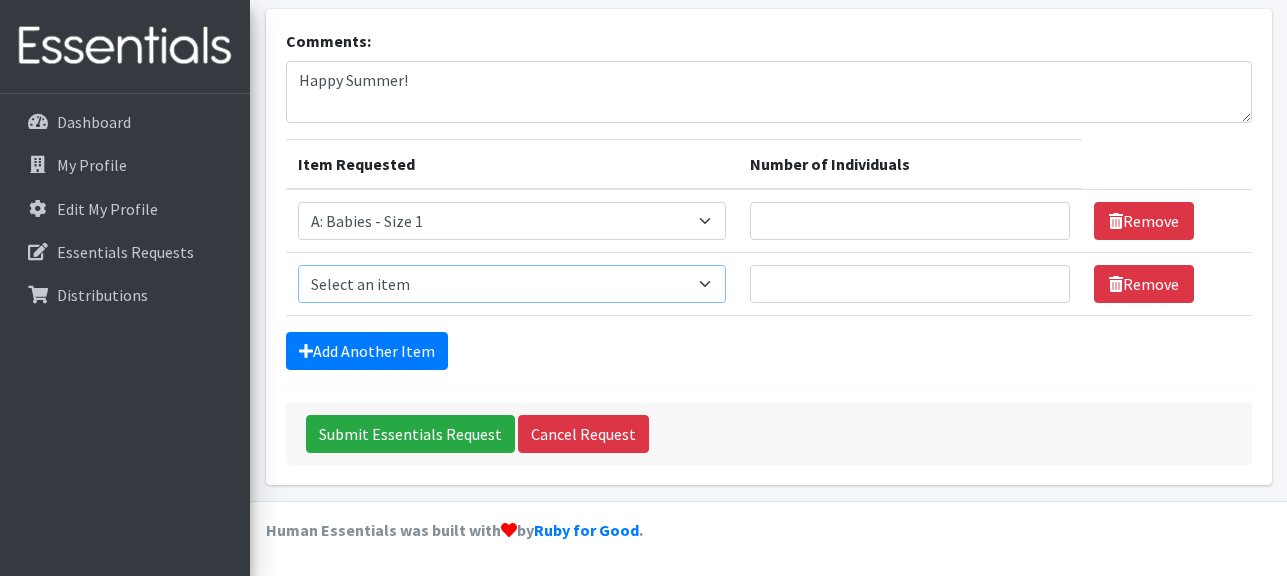 select on "5612" 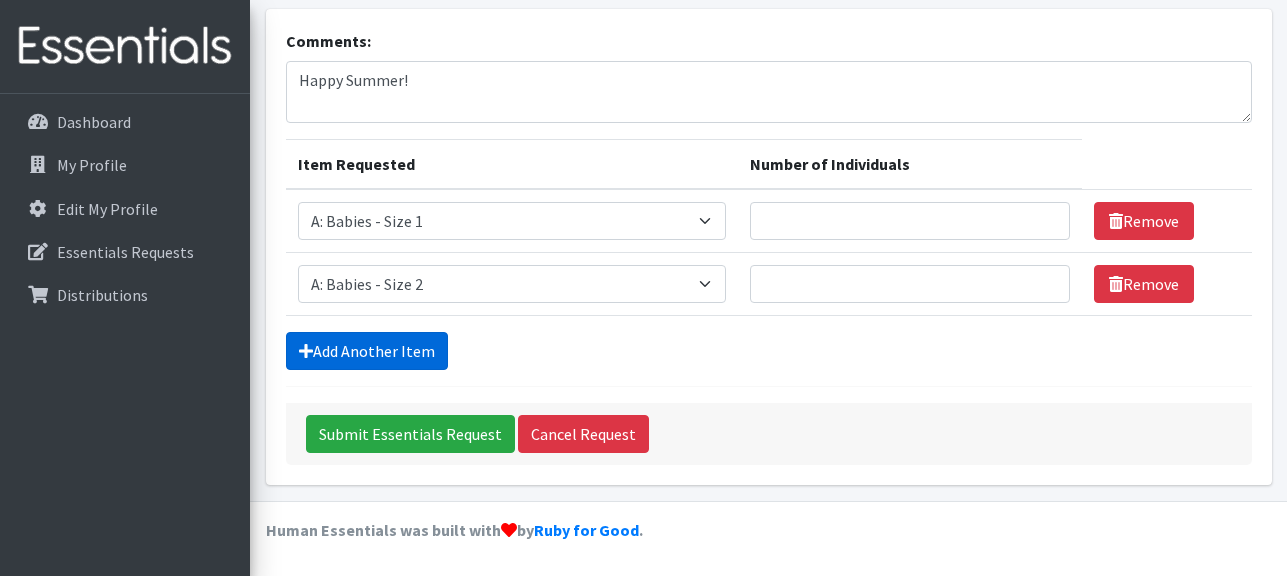 click on "Add Another Item" at bounding box center [367, 351] 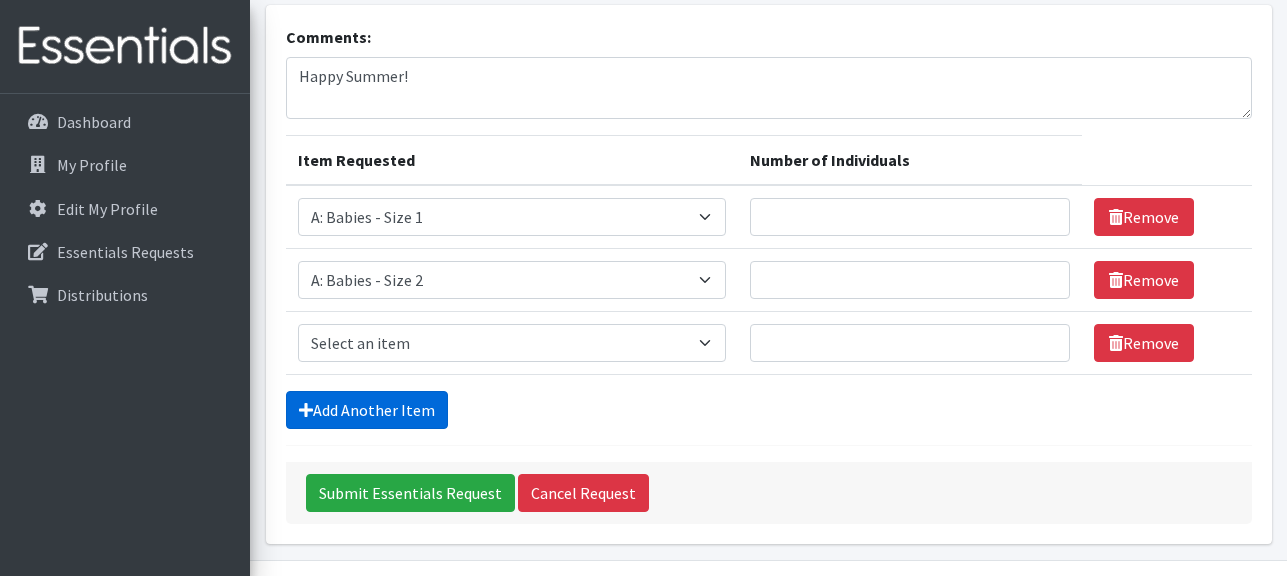 scroll, scrollTop: 218, scrollLeft: 0, axis: vertical 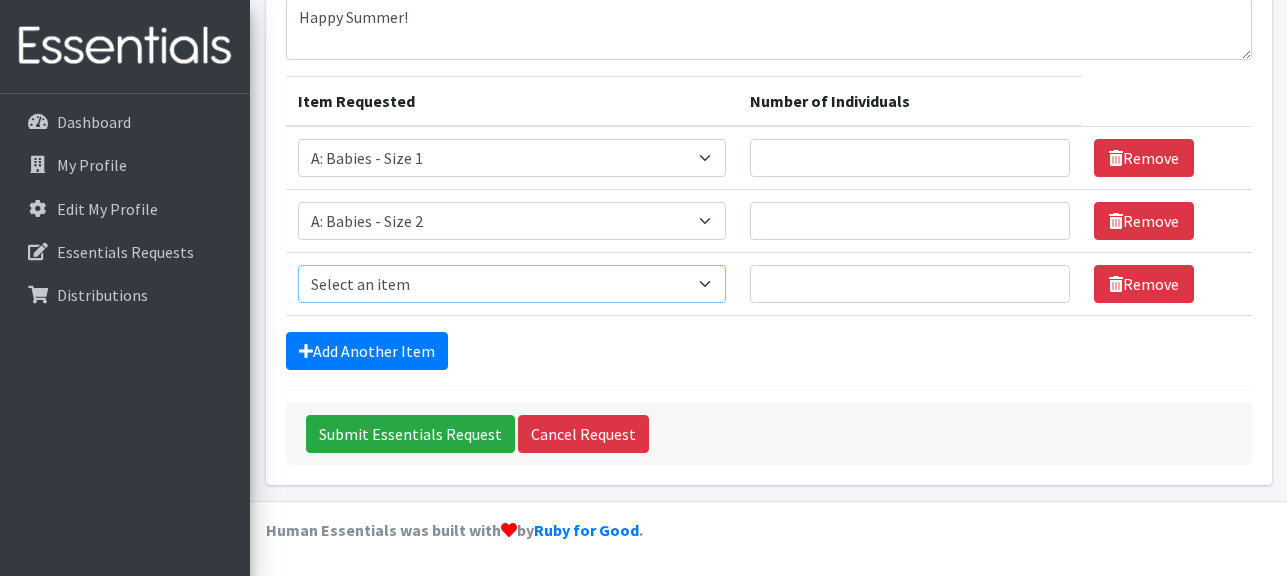 click on "Select an item
A: Babies - Size 0 (Preemie)
A: Babies - Size 01 (newborn)
A: Babies - Size 1
A: Babies - Size 2
A: Babies - Size 3
A: Babies - Size 4
A: Babies - Size 5
A: Babies - Size 6
A: Babies - Size 7
B: Toddlers - Pull-Ups1 (Medium - 2T-3T)
B: Toddlers - Pull-Ups2 (Large -3T-4T)
B: Toddlers - Pull-Ups3 (XL - 4T-5T)
C: Youth - Overnights1 - S/M (38-65 lbs)
C: Youth - Overnights2 - L/XL ( 65-140 lbs)
E: Swimmers1 - S (16-26 lbs)
E: Swimmers2 - M (24-34 lbs)
E: Swimmers3 - L (32+ lbs)" at bounding box center [512, 284] 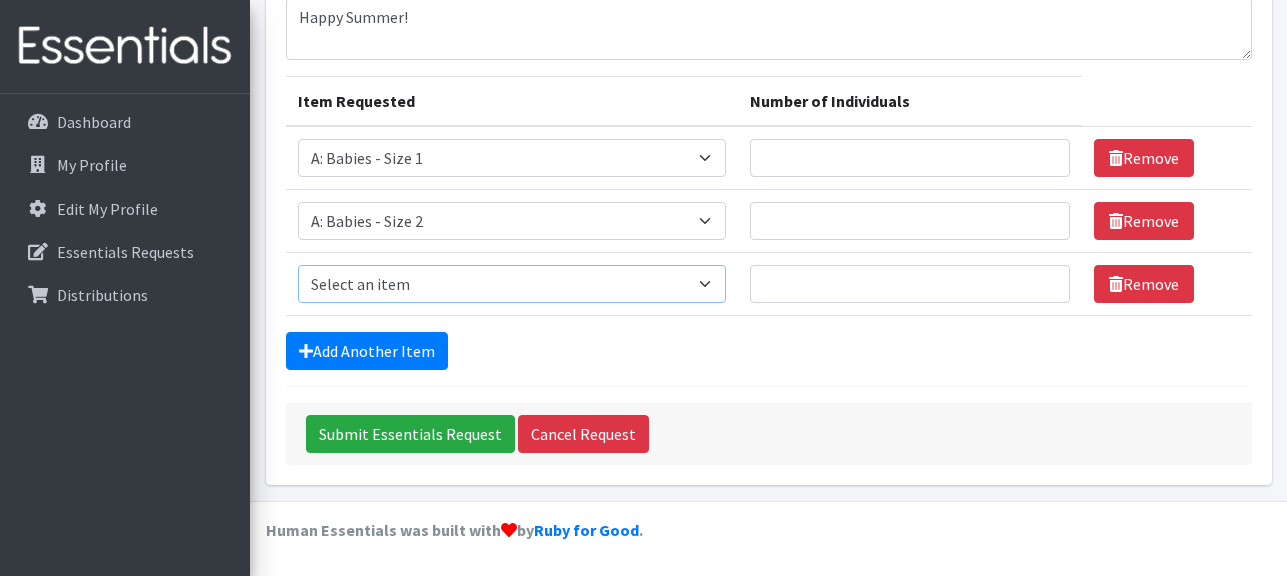 select on "5610" 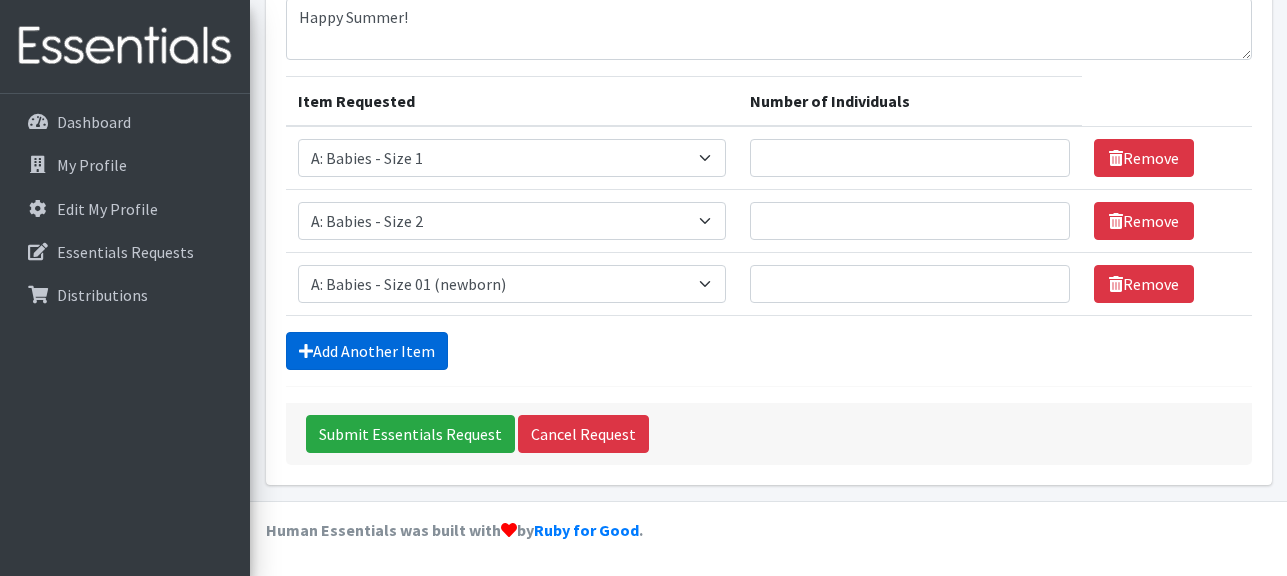 click on "Add Another Item" at bounding box center (367, 351) 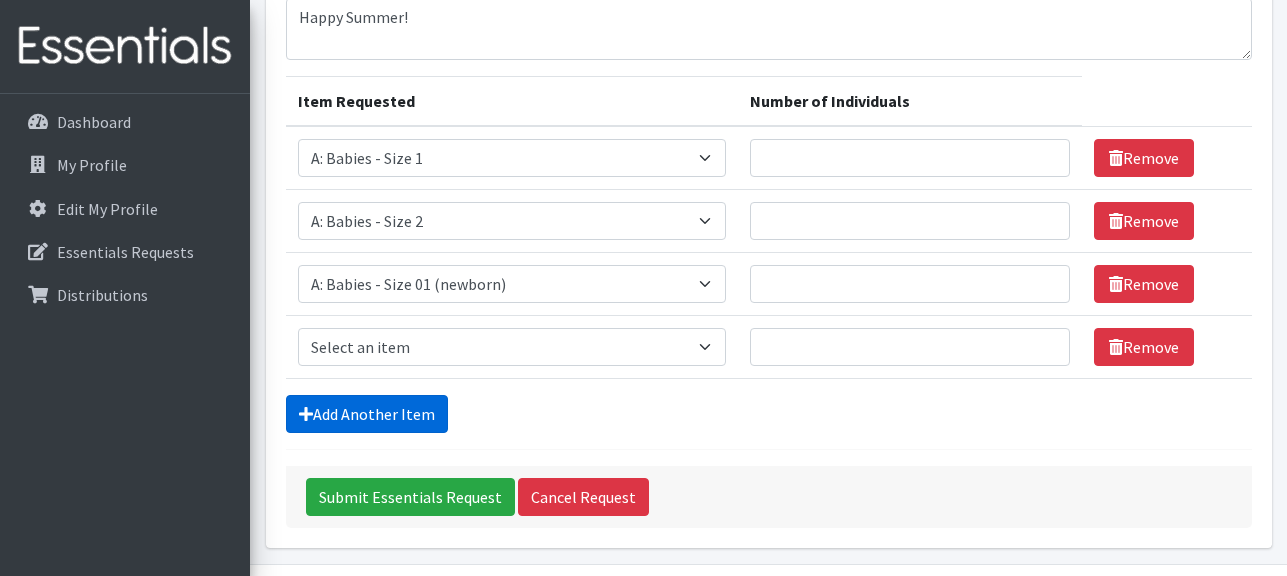 scroll, scrollTop: 281, scrollLeft: 0, axis: vertical 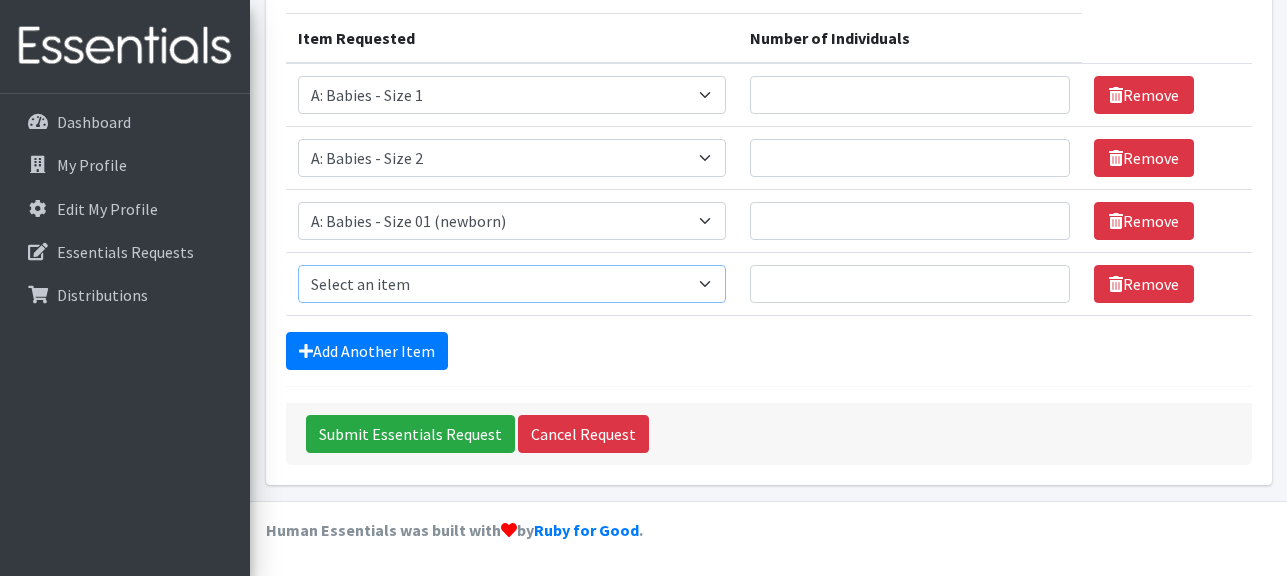 click on "Select an item
A: Babies - Size 0 (Preemie)
A: Babies - Size 01 (newborn)
A: Babies - Size 1
A: Babies - Size 2
A: Babies - Size 3
A: Babies - Size 4
A: Babies - Size 5
A: Babies - Size 6
A: Babies - Size 7
B: Toddlers - Pull-Ups1 (Medium - 2T-3T)
B: Toddlers - Pull-Ups2 (Large -3T-4T)
B: Toddlers - Pull-Ups3 (XL - 4T-5T)
C: Youth - Overnights1 - S/M (38-65 lbs)
C: Youth - Overnights2 - L/XL ( 65-140 lbs)
E: Swimmers1 - S (16-26 lbs)
E: Swimmers2 - M (24-34 lbs)
E: Swimmers3 - L (32+ lbs)" at bounding box center [512, 284] 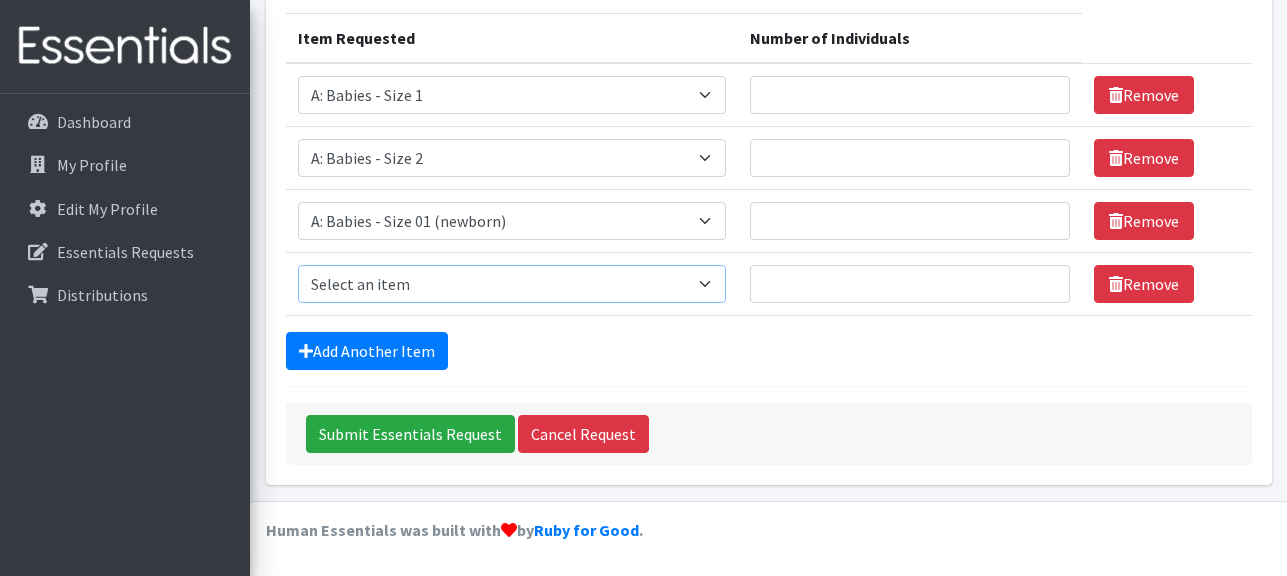 select on "5613" 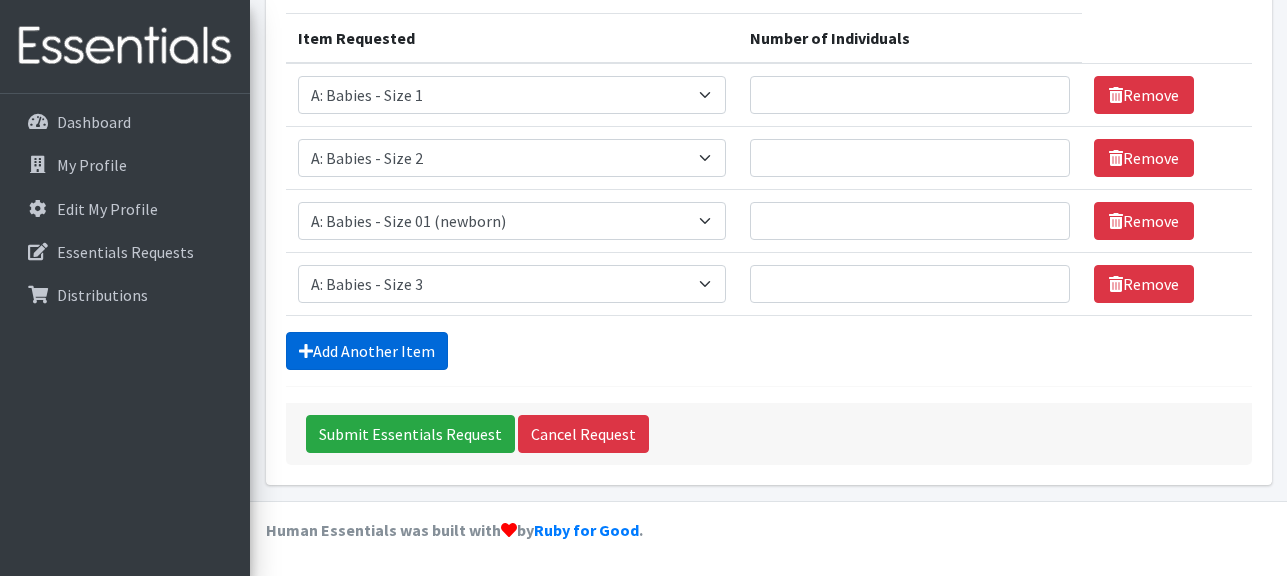 click on "Add Another Item" at bounding box center (367, 351) 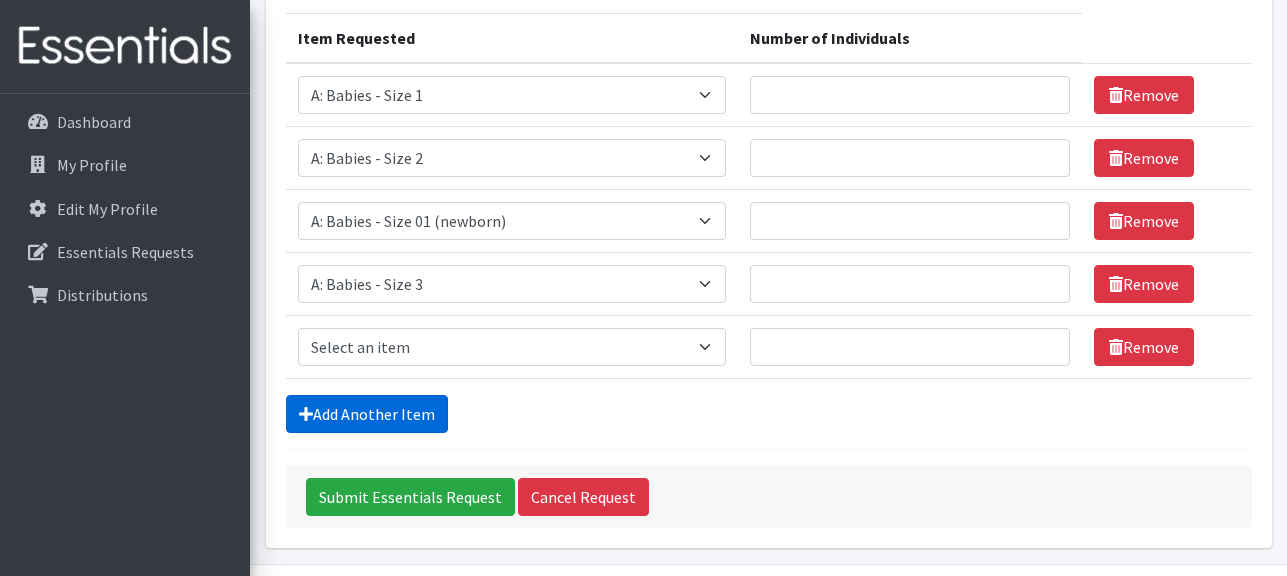 scroll, scrollTop: 344, scrollLeft: 0, axis: vertical 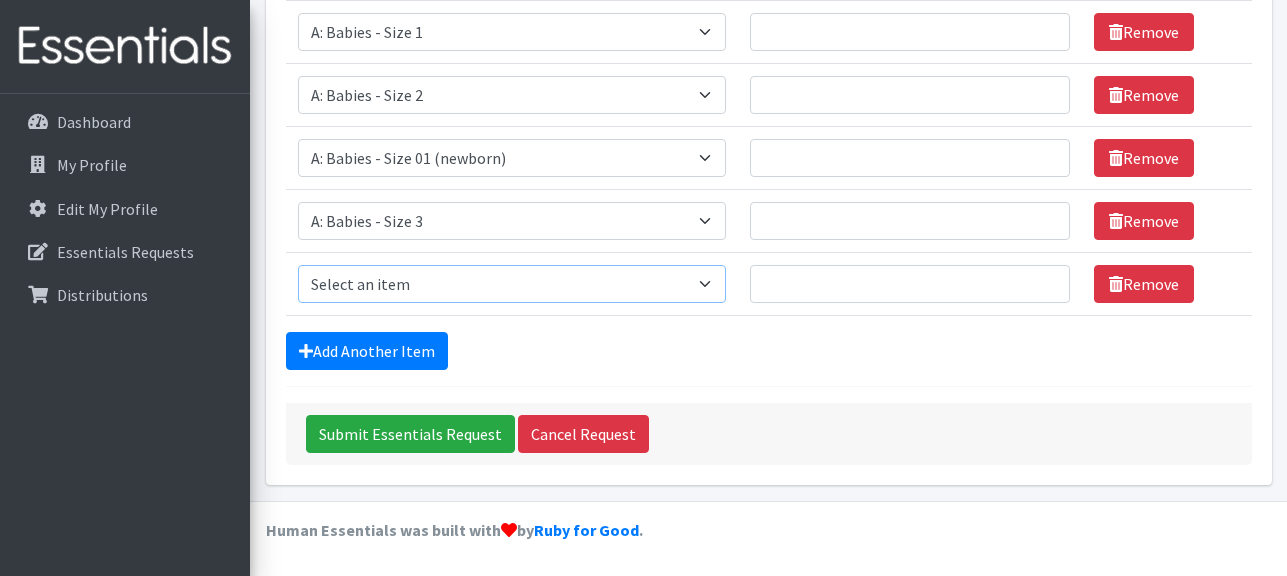 click on "Select an item
A: Babies - Size 0 (Preemie)
A: Babies - Size 01 (newborn)
A: Babies - Size 1
A: Babies - Size 2
A: Babies - Size 3
A: Babies - Size 4
A: Babies - Size 5
A: Babies - Size 6
A: Babies - Size 7
B: Toddlers - Pull-Ups1 (Medium - 2T-3T)
B: Toddlers - Pull-Ups2 (Large -3T-4T)
B: Toddlers - Pull-Ups3 (XL - 4T-5T)
C: Youth - Overnights1 - S/M (38-65 lbs)
C: Youth - Overnights2 - L/XL ( 65-140 lbs)
E: Swimmers1 - S (16-26 lbs)
E: Swimmers2 - M (24-34 lbs)
E: Swimmers3 - L (32+ lbs)" at bounding box center (512, 284) 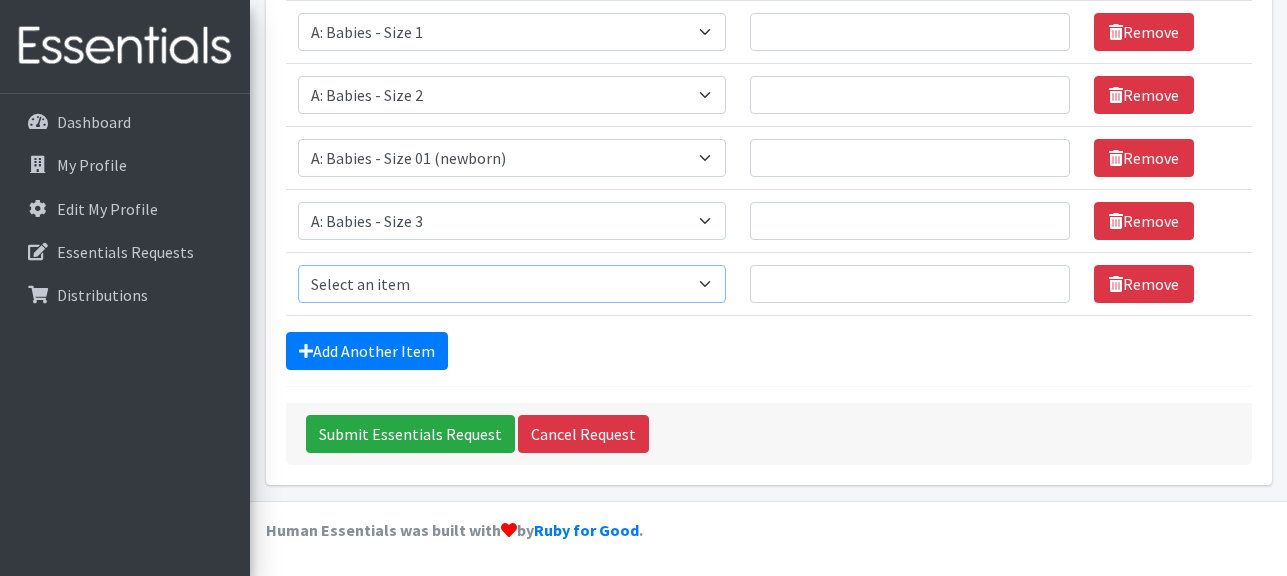 select on "5614" 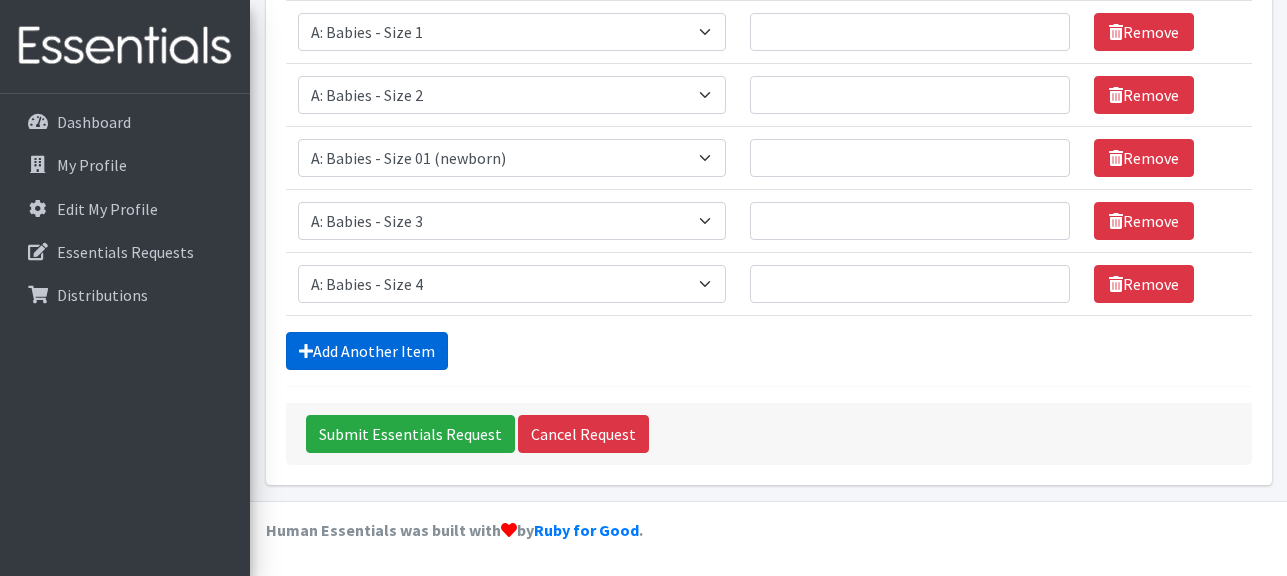 click on "Add Another Item" at bounding box center [367, 351] 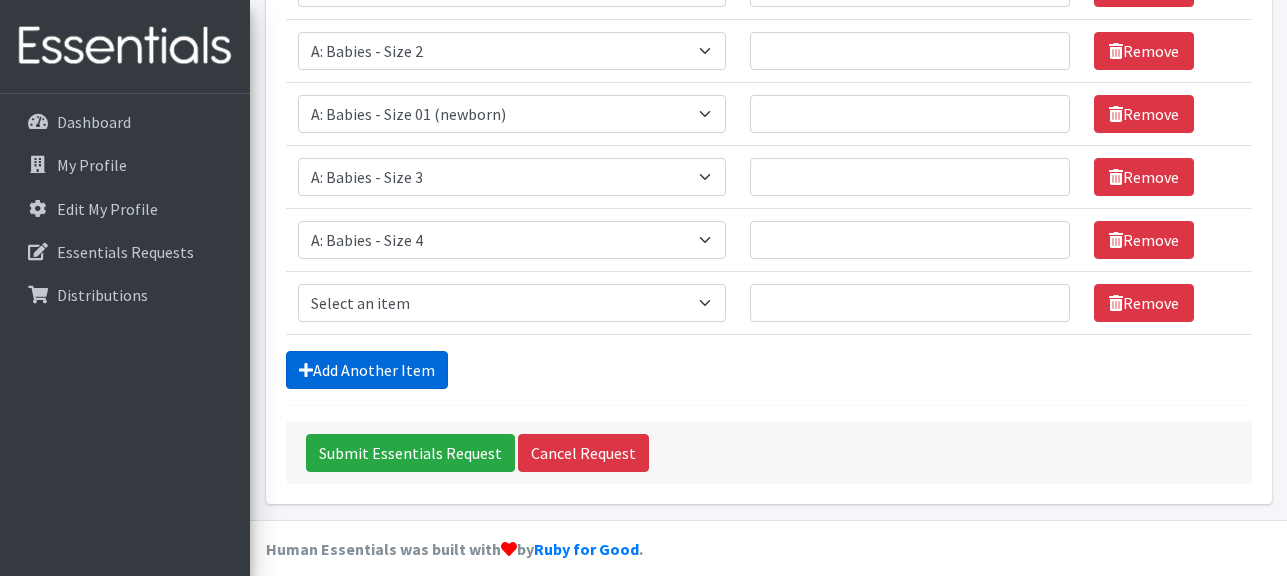 scroll, scrollTop: 407, scrollLeft: 0, axis: vertical 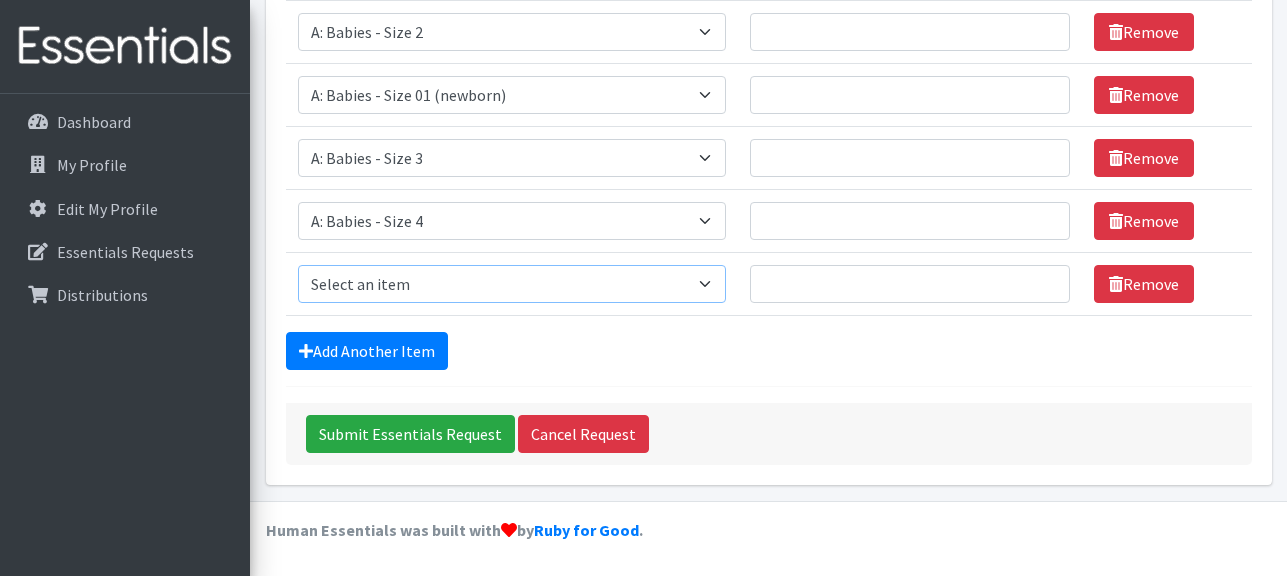 click on "Select an item
A: Babies - Size 0 (Preemie)
A: Babies - Size 01 (newborn)
A: Babies - Size 1
A: Babies - Size 2
A: Babies - Size 3
A: Babies - Size 4
A: Babies - Size 5
A: Babies - Size 6
A: Babies - Size 7
B: Toddlers - Pull-Ups1 (Medium - 2T-3T)
B: Toddlers - Pull-Ups2 (Large -3T-4T)
B: Toddlers - Pull-Ups3 (XL - 4T-5T)
C: Youth - Overnights1 - S/M (38-65 lbs)
C: Youth - Overnights2 - L/XL ( 65-140 lbs)
E: Swimmers1 - S (16-26 lbs)
E: Swimmers2 - M (24-34 lbs)
E: Swimmers3 - L (32+ lbs)" at bounding box center (512, 284) 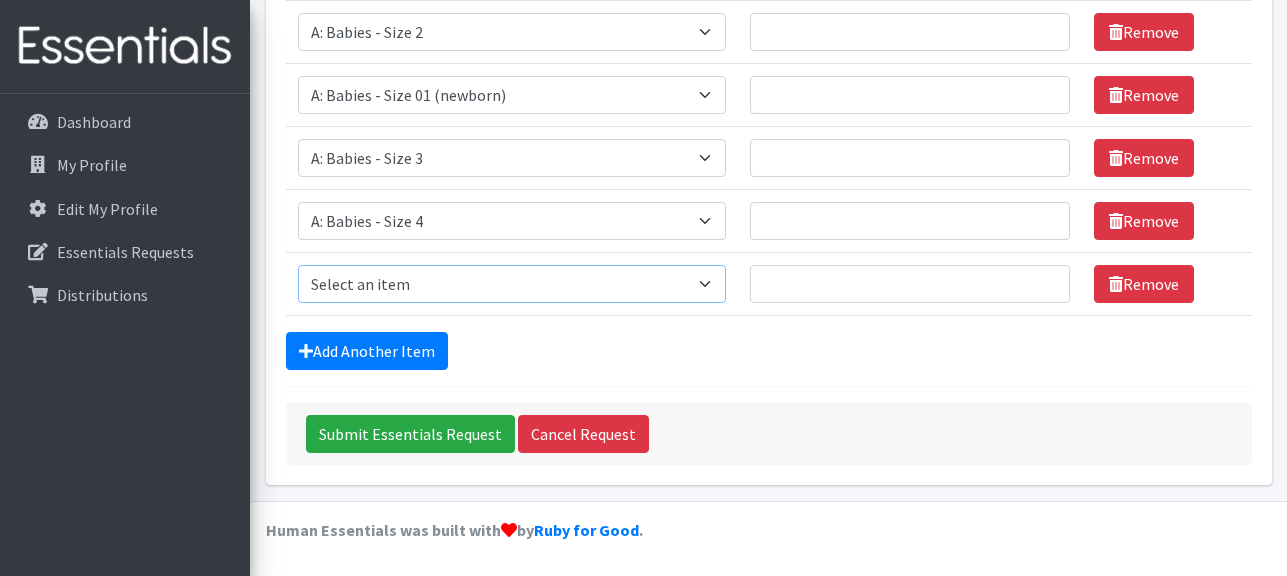 select on "5616" 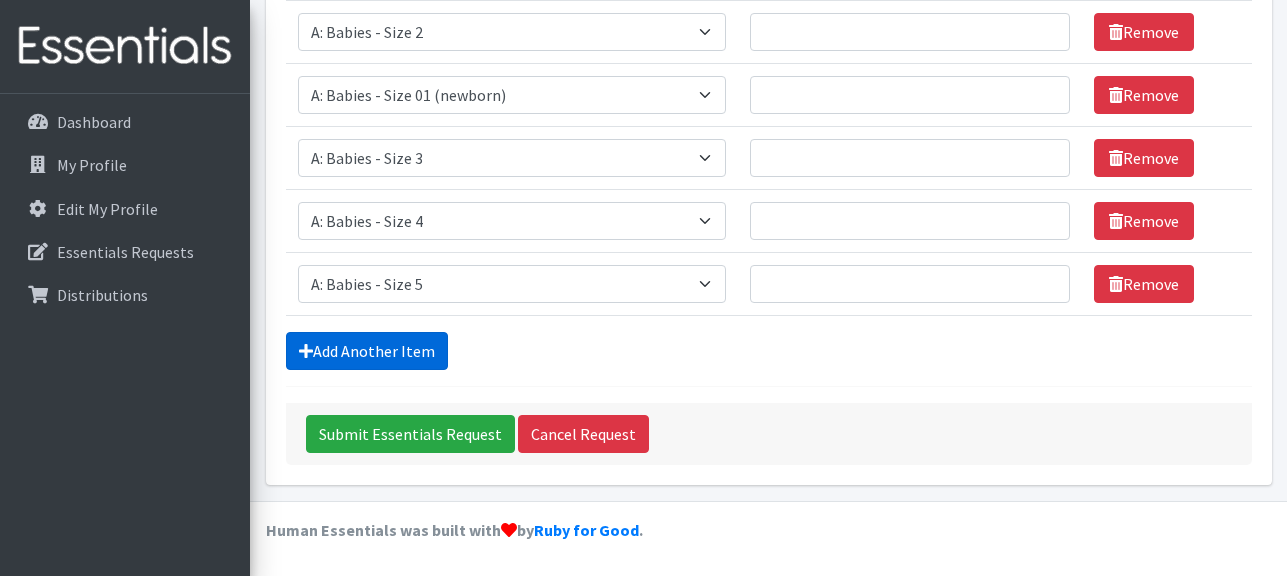 click on "Add Another Item" at bounding box center [367, 351] 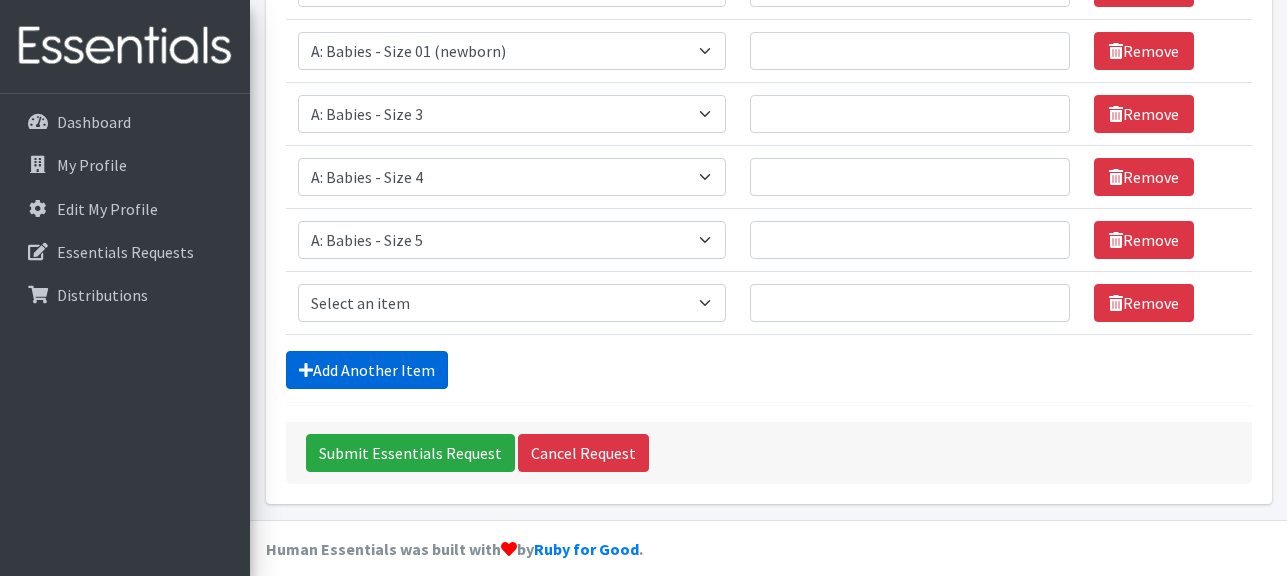 scroll, scrollTop: 470, scrollLeft: 0, axis: vertical 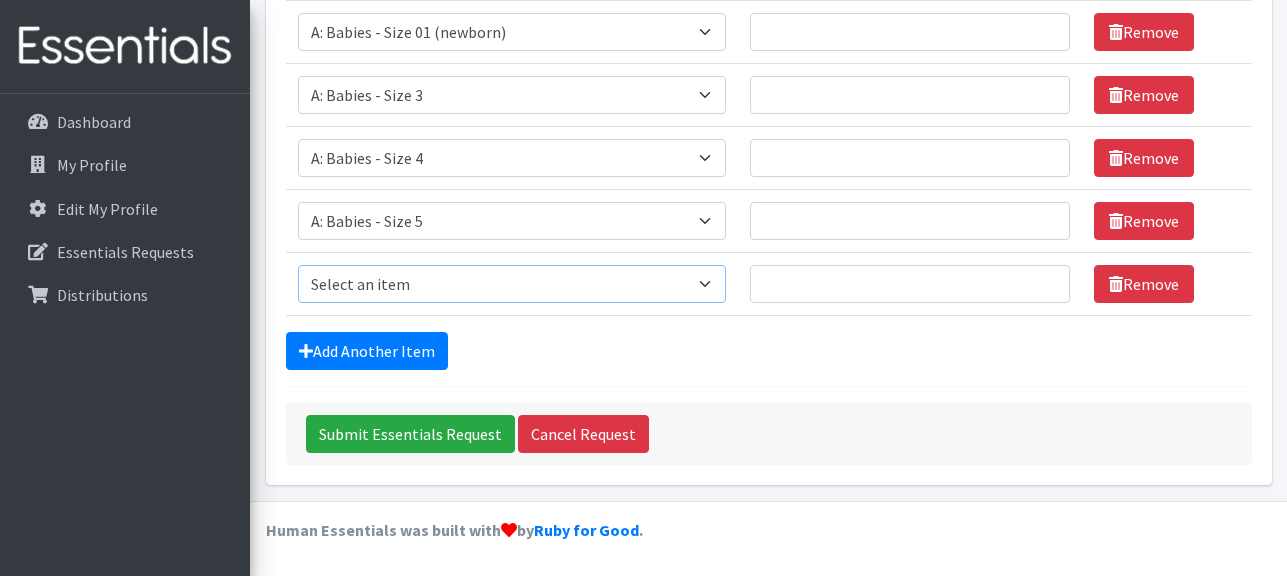 click on "Select an item
A: Babies - Size 0 (Preemie)
A: Babies - Size 01 (newborn)
A: Babies - Size 1
A: Babies - Size 2
A: Babies - Size 3
A: Babies - Size 4
A: Babies - Size 5
A: Babies - Size 6
A: Babies - Size 7
B: Toddlers - Pull-Ups1 (Medium - 2T-3T)
B: Toddlers - Pull-Ups2 (Large -3T-4T)
B: Toddlers - Pull-Ups3 (XL - 4T-5T)
C: Youth - Overnights1 - S/M (38-65 lbs)
C: Youth - Overnights2 - L/XL ( 65-140 lbs)
E: Swimmers1 - S (16-26 lbs)
E: Swimmers2 - M (24-34 lbs)
E: Swimmers3 - L (32+ lbs)" at bounding box center [512, 284] 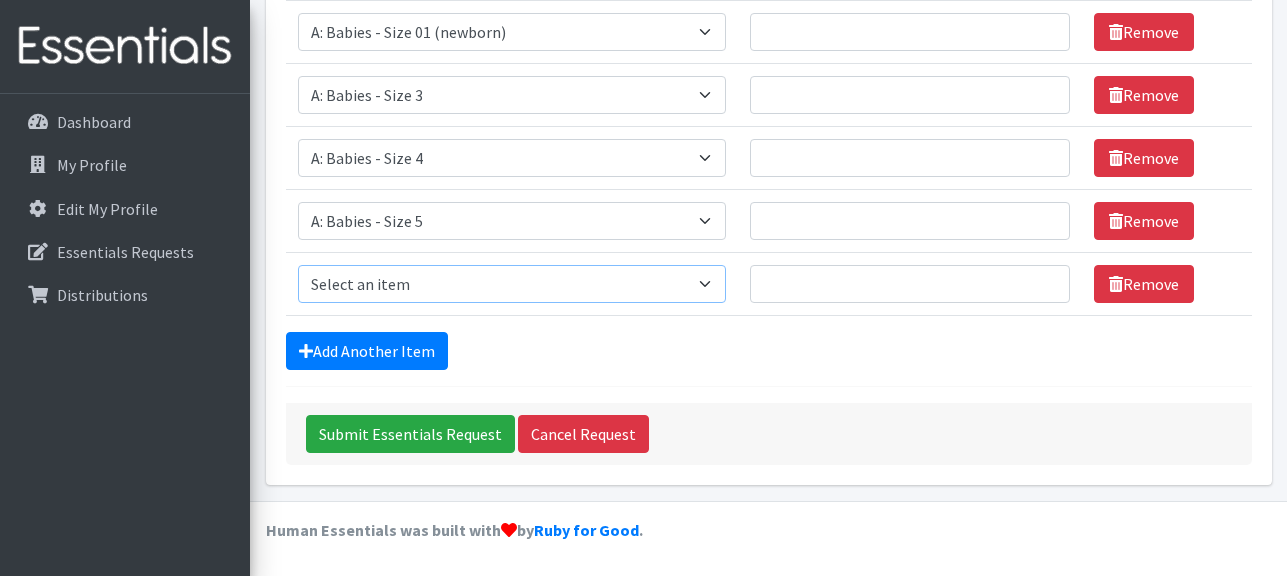select on "5617" 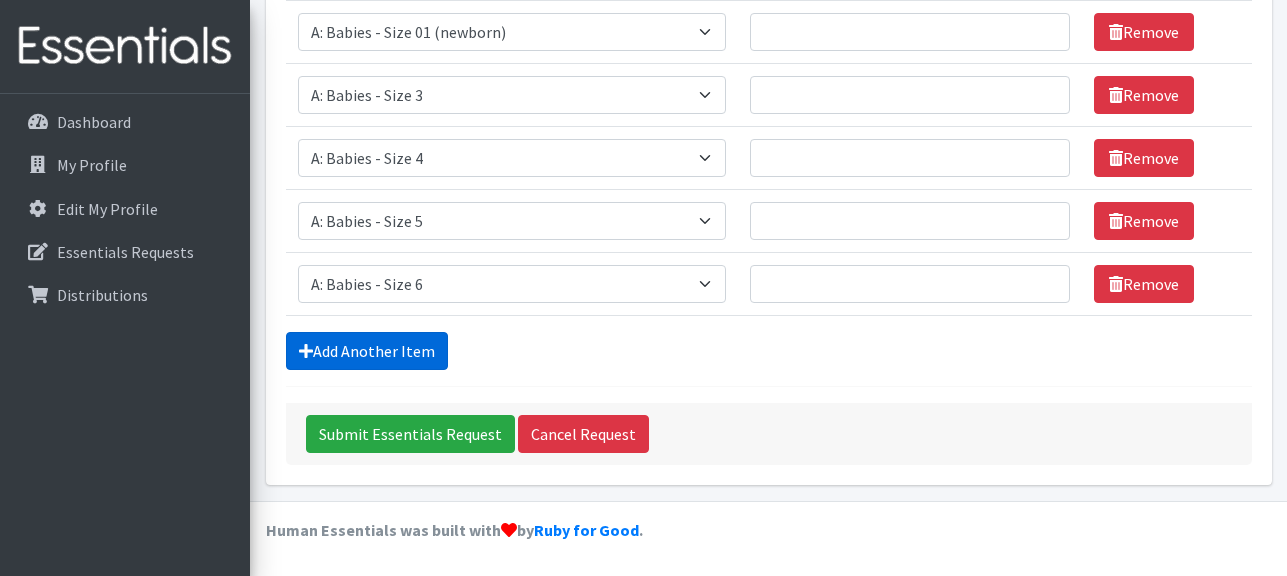 click on "Add Another Item" at bounding box center [367, 351] 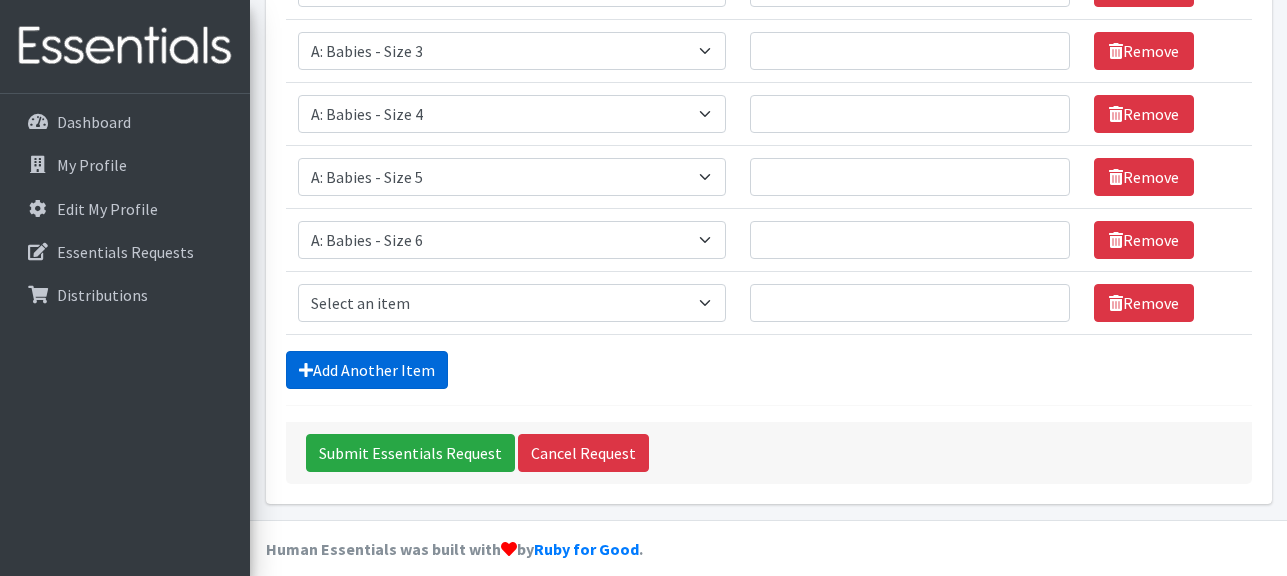 scroll, scrollTop: 533, scrollLeft: 0, axis: vertical 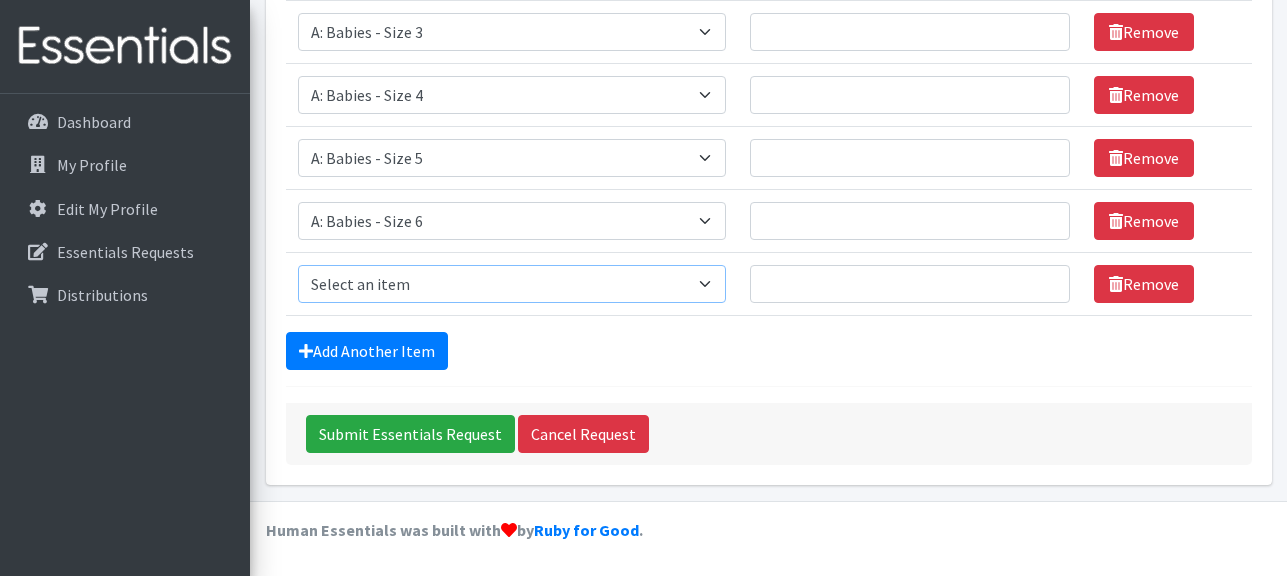 click on "Select an item
A: Babies - Size 0 (Preemie)
A: Babies - Size 01 (newborn)
A: Babies - Size 1
A: Babies - Size 2
A: Babies - Size 3
A: Babies - Size 4
A: Babies - Size 5
A: Babies - Size 6
A: Babies - Size 7
B: Toddlers - Pull-Ups1 (Medium - 2T-3T)
B: Toddlers - Pull-Ups2 (Large -3T-4T)
B: Toddlers - Pull-Ups3 (XL - 4T-5T)
C: Youth - Overnights1 - S/M (38-65 lbs)
C: Youth - Overnights2 - L/XL ( 65-140 lbs)
E: Swimmers1 - S (16-26 lbs)
E: Swimmers2 - M (24-34 lbs)
E: Swimmers3 - L (32+ lbs)" at bounding box center [512, 284] 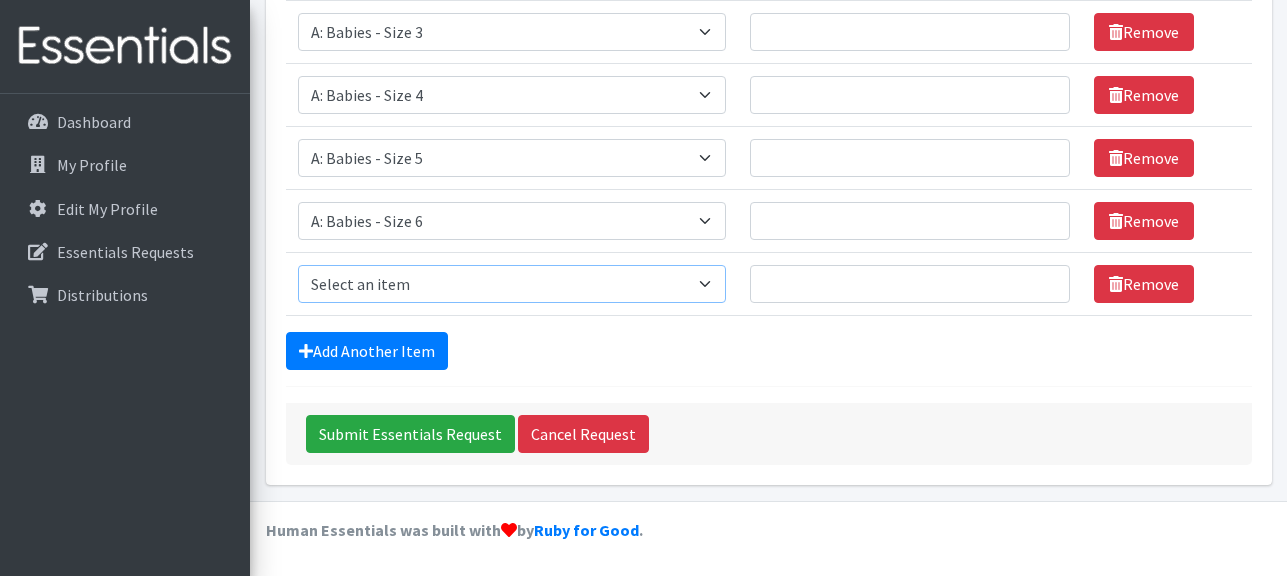 select on "8888" 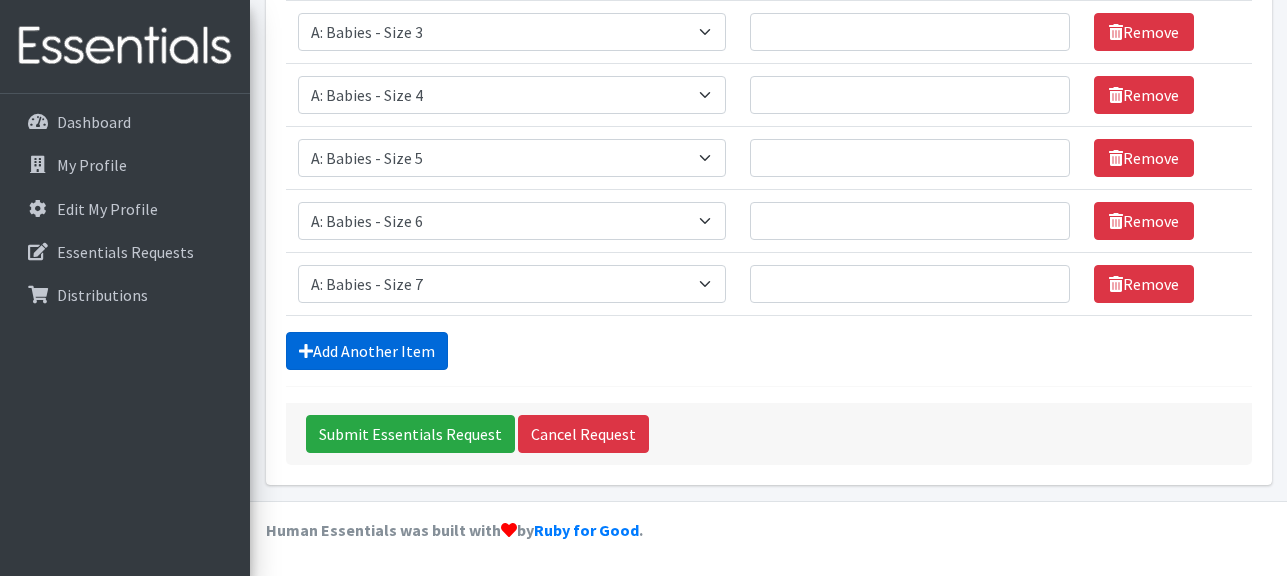 click on "Add Another Item" at bounding box center [367, 351] 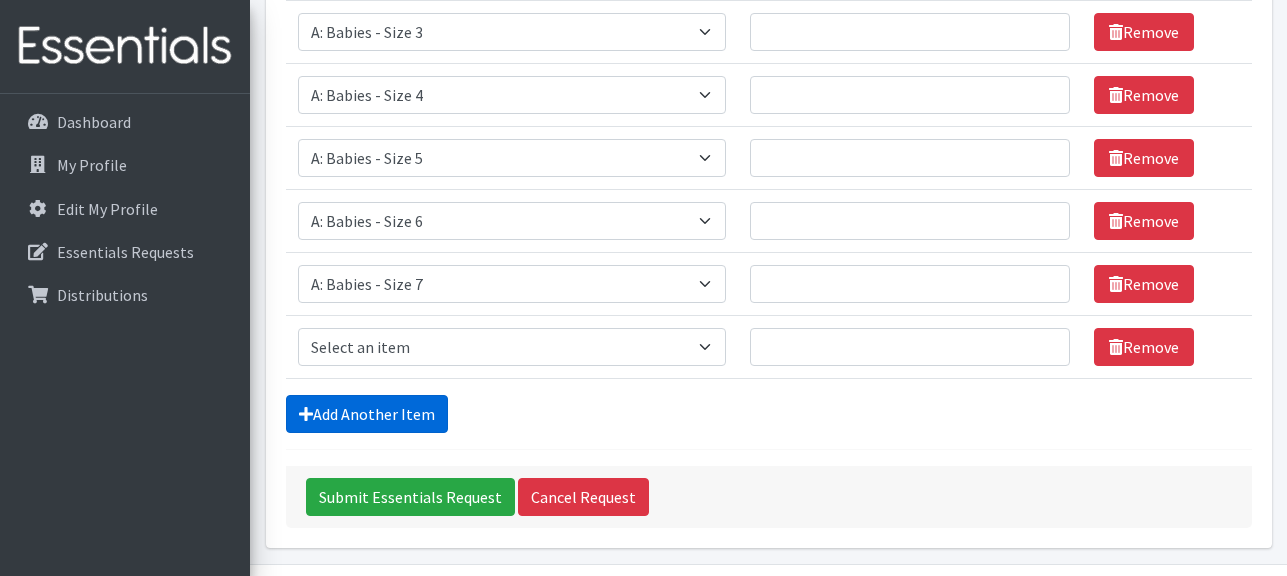 scroll, scrollTop: 596, scrollLeft: 0, axis: vertical 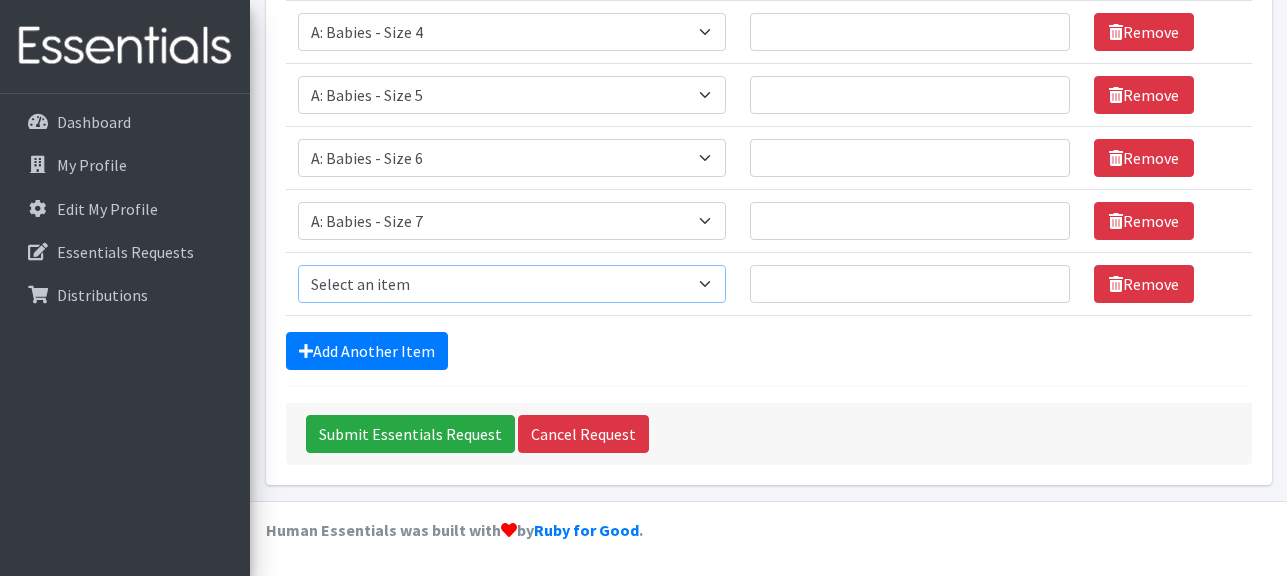 click on "Select an item
A: Babies - Size 0 (Preemie)
A: Babies - Size 01 (newborn)
A: Babies - Size 1
A: Babies - Size 2
A: Babies - Size 3
A: Babies - Size 4
A: Babies - Size 5
A: Babies - Size 6
A: Babies - Size 7
B: Toddlers - Pull-Ups1 (Medium - 2T-3T)
B: Toddlers - Pull-Ups2 (Large -3T-4T)
B: Toddlers - Pull-Ups3 (XL - 4T-5T)
C: Youth - Overnights1 - S/M (38-65 lbs)
C: Youth - Overnights2 - L/XL ( 65-140 lbs)
E: Swimmers1 - S (16-26 lbs)
E: Swimmers2 - M (24-34 lbs)
E: Swimmers3 - L (32+ lbs)" at bounding box center [512, 284] 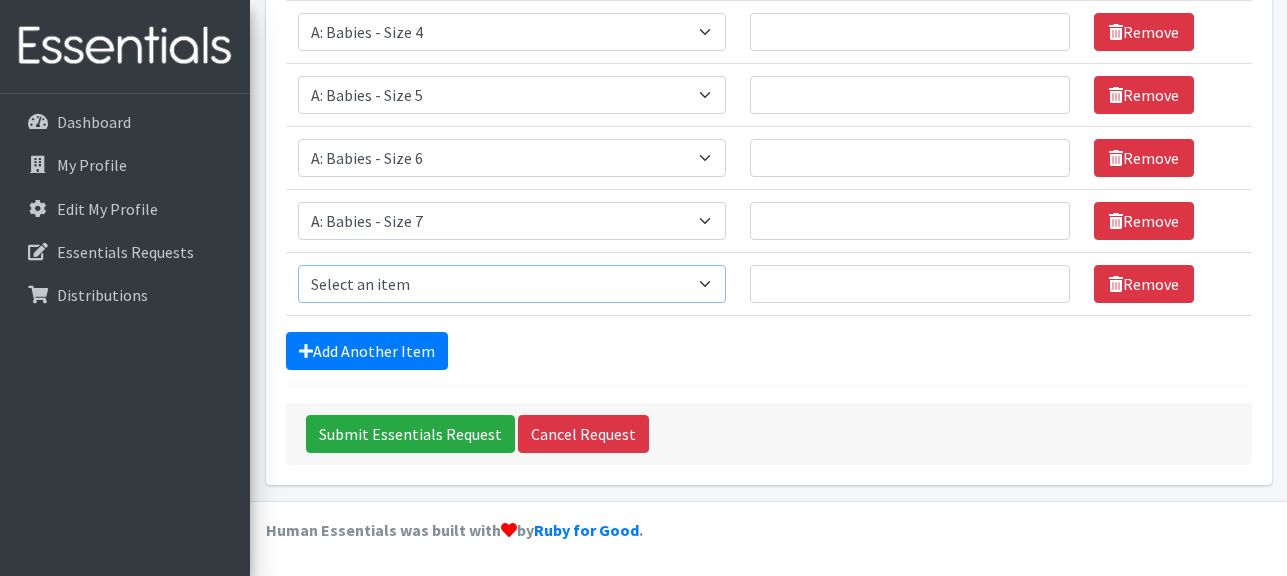 select on "5597" 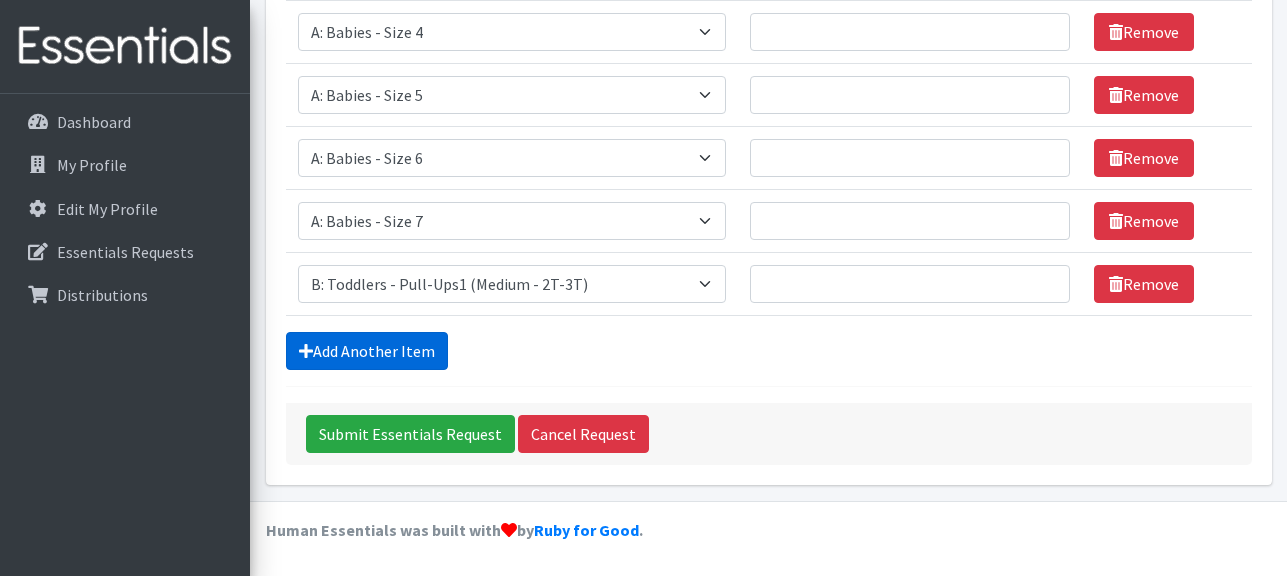 click on "Add Another Item" at bounding box center (367, 351) 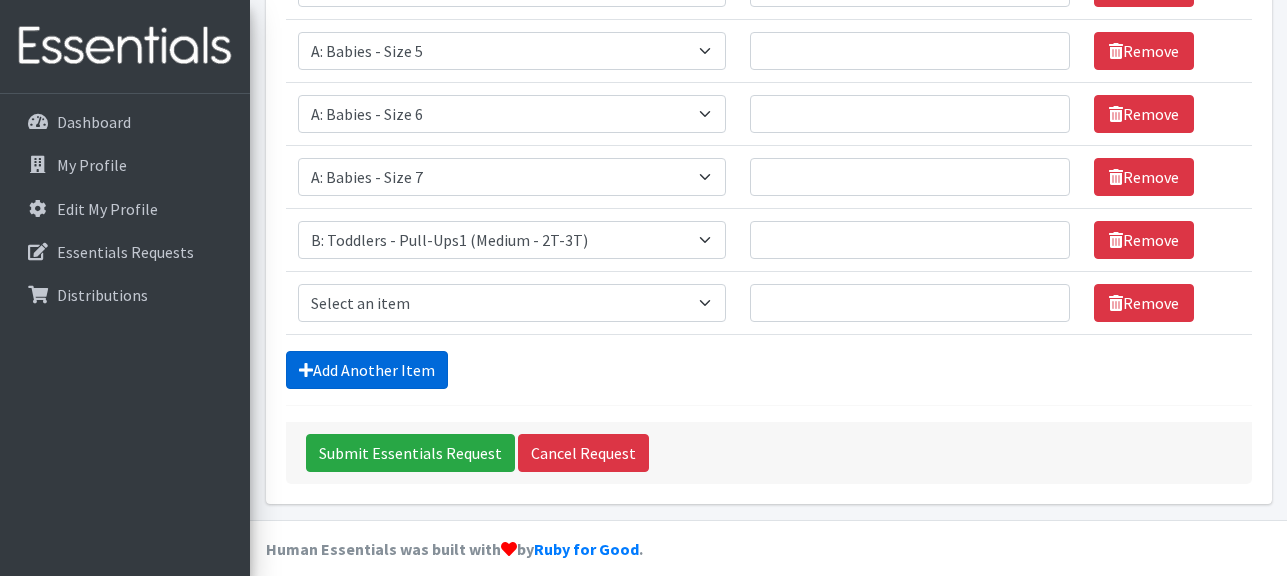 scroll, scrollTop: 659, scrollLeft: 0, axis: vertical 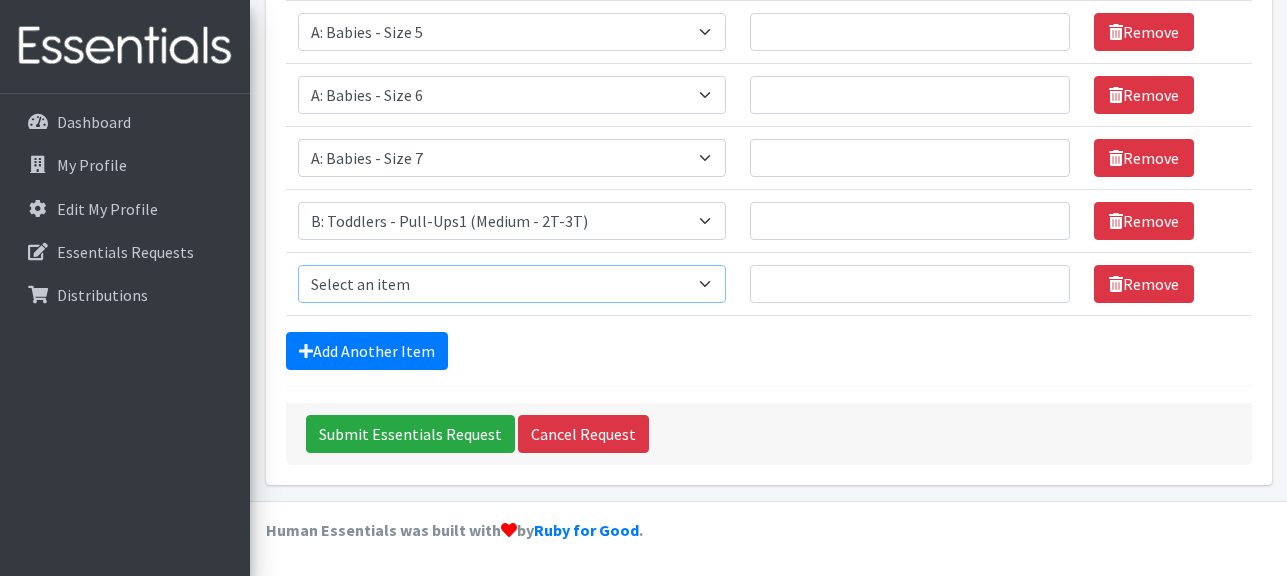 click on "Select an item
A: Babies - Size 0 (Preemie)
A: Babies - Size 01 (newborn)
A: Babies - Size 1
A: Babies - Size 2
A: Babies - Size 3
A: Babies - Size 4
A: Babies - Size 5
A: Babies - Size 6
A: Babies - Size 7
B: Toddlers - Pull-Ups1 (Medium - 2T-3T)
B: Toddlers - Pull-Ups2 (Large -3T-4T)
B: Toddlers - Pull-Ups3 (XL - 4T-5T)
C: Youth - Overnights1 - S/M (38-65 lbs)
C: Youth - Overnights2 - L/XL ( 65-140 lbs)
E: Swimmers1 - S (16-26 lbs)
E: Swimmers2 - M (24-34 lbs)
E: Swimmers3 - L (32+ lbs)" at bounding box center [512, 284] 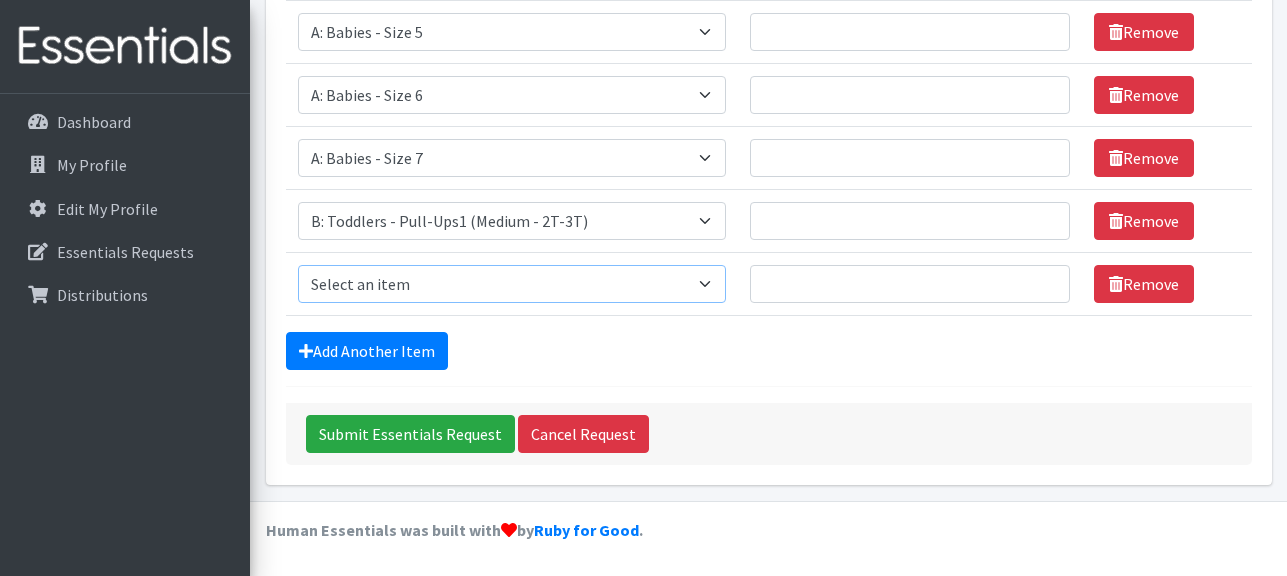 select on "5598" 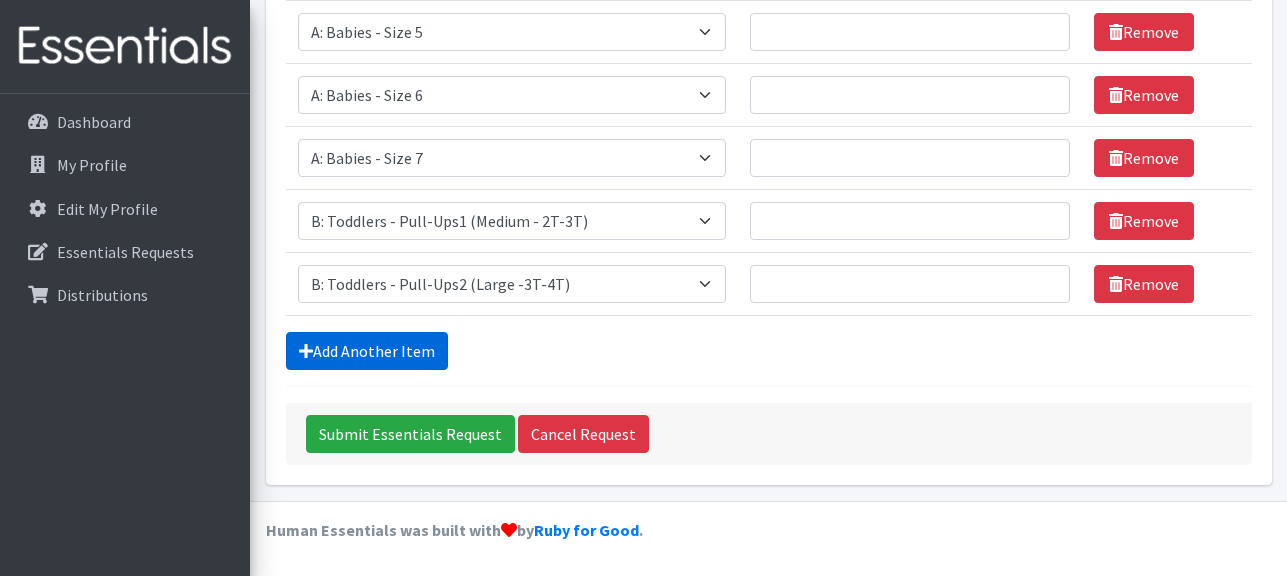 click on "Add Another Item" at bounding box center (367, 351) 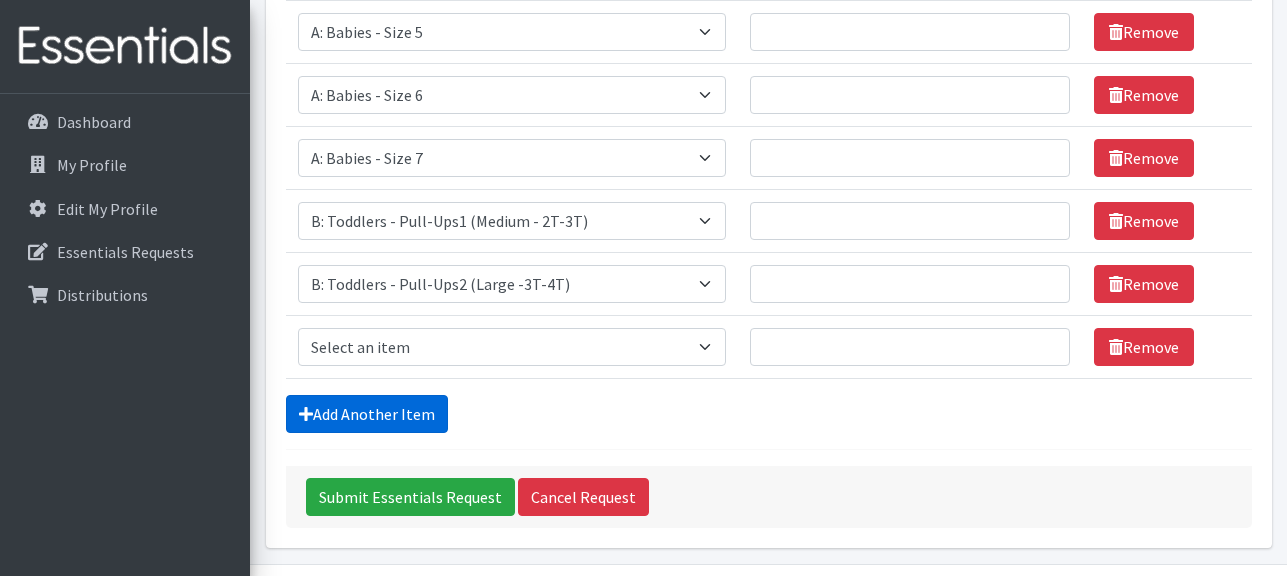 scroll, scrollTop: 722, scrollLeft: 0, axis: vertical 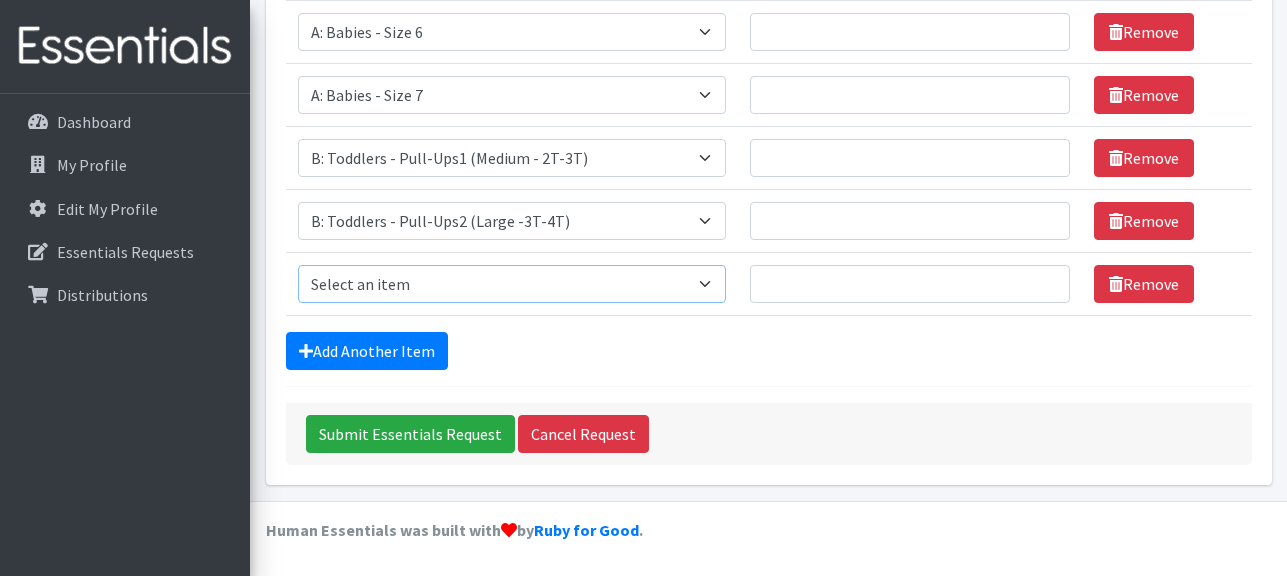 click on "Select an item
A: Babies - Size 0 (Preemie)
A: Babies - Size 01 (newborn)
A: Babies - Size 1
A: Babies - Size 2
A: Babies - Size 3
A: Babies - Size 4
A: Babies - Size 5
A: Babies - Size 6
A: Babies - Size 7
B: Toddlers - Pull-Ups1 (Medium - 2T-3T)
B: Toddlers - Pull-Ups2 (Large -3T-4T)
B: Toddlers - Pull-Ups3 (XL - 4T-5T)
C: Youth - Overnights1 - S/M (38-65 lbs)
C: Youth - Overnights2 - L/XL ( 65-140 lbs)
E: Swimmers1 - S (16-26 lbs)
E: Swimmers2 - M (24-34 lbs)
E: Swimmers3 - L (32+ lbs)" at bounding box center (512, 284) 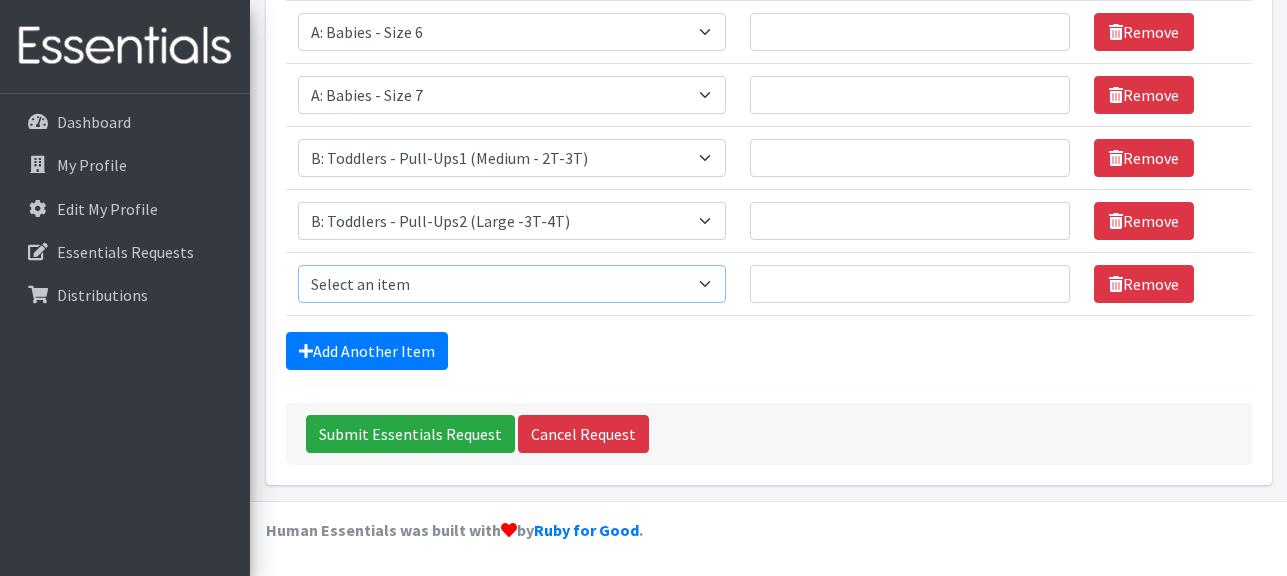 select on "5599" 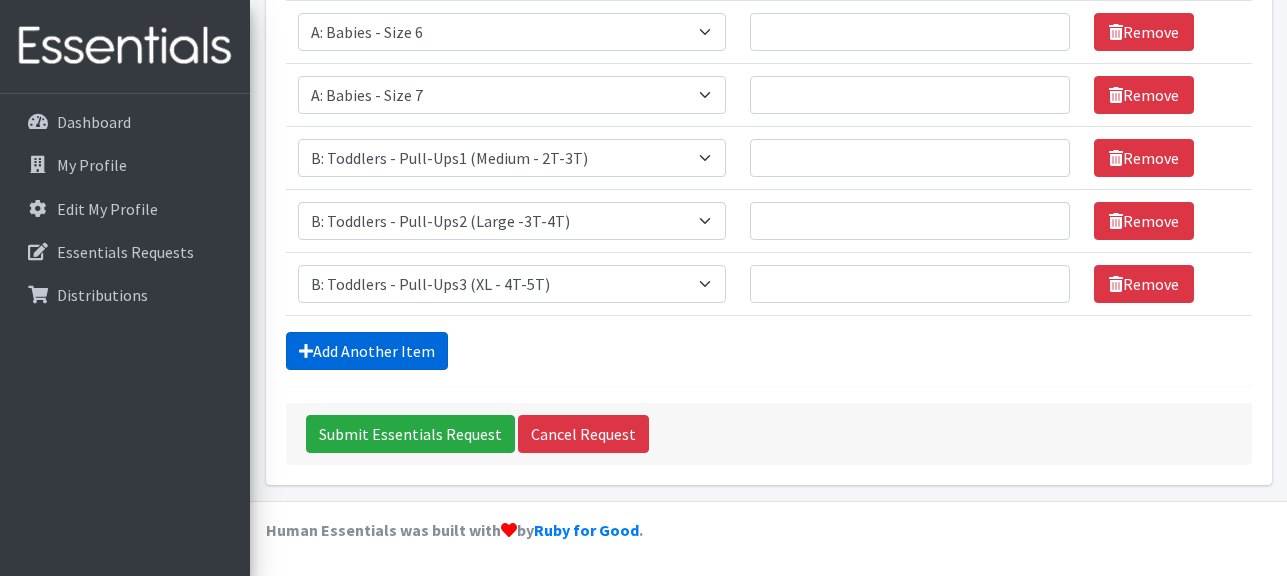 click on "Add Another Item" at bounding box center (367, 351) 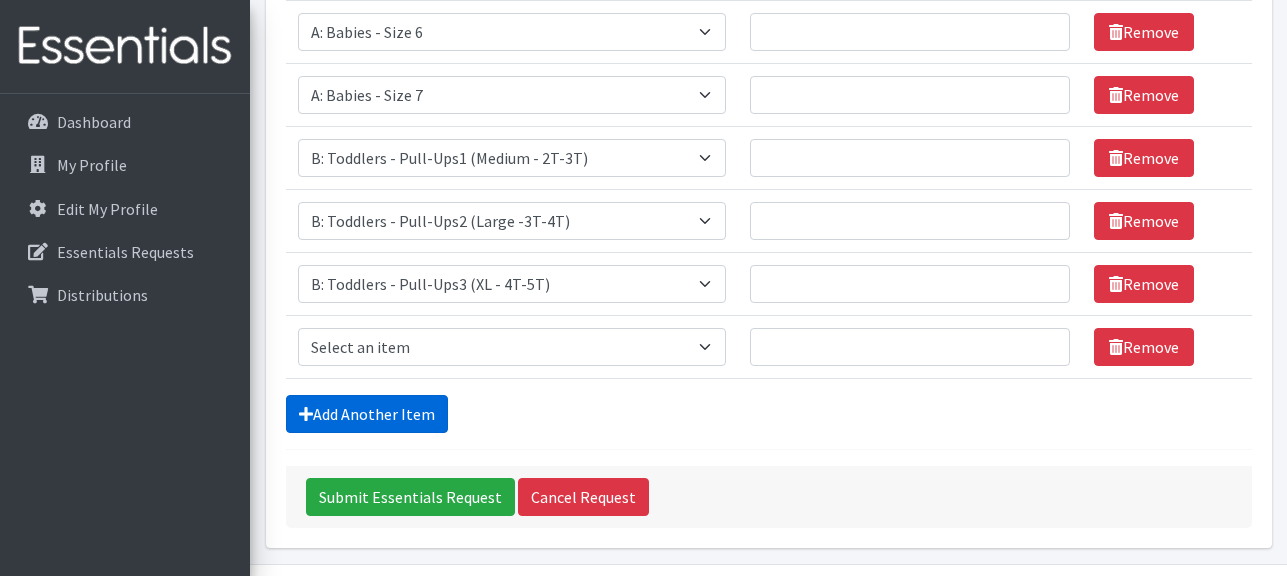 scroll, scrollTop: 785, scrollLeft: 0, axis: vertical 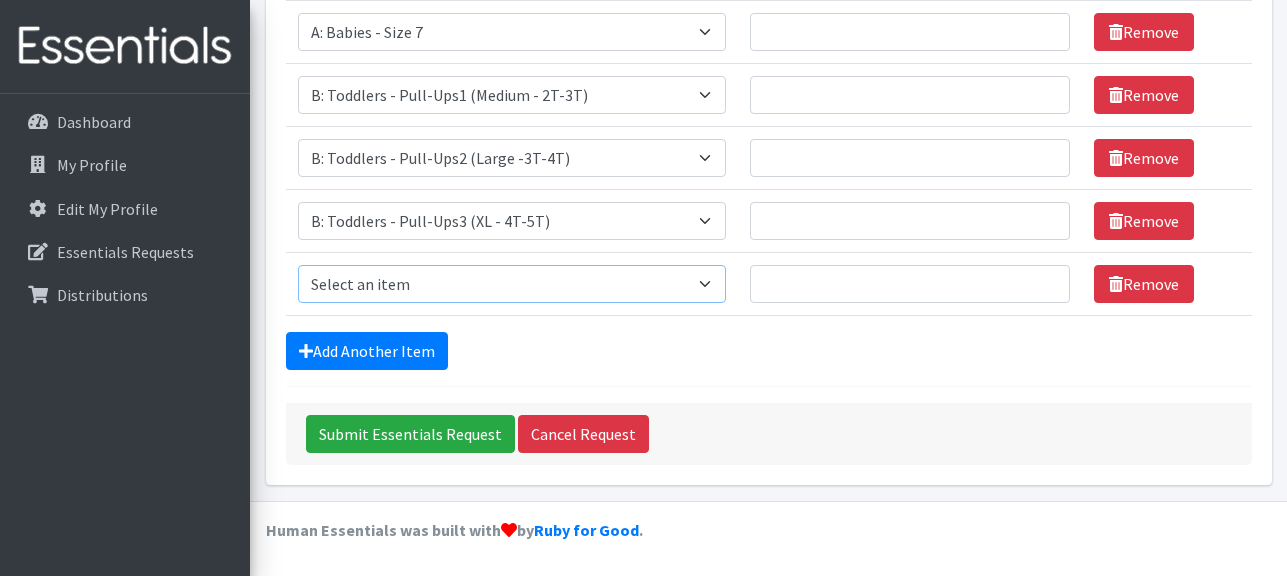 click on "Select an item
A: Babies - Size 0 (Preemie)
A: Babies - Size 01 (newborn)
A: Babies - Size 1
A: Babies - Size 2
A: Babies - Size 3
A: Babies - Size 4
A: Babies - Size 5
A: Babies - Size 6
A: Babies - Size 7
B: Toddlers - Pull-Ups1 (Medium - 2T-3T)
B: Toddlers - Pull-Ups2 (Large -3T-4T)
B: Toddlers - Pull-Ups3 (XL - 4T-5T)
C: Youth - Overnights1 - S/M (38-65 lbs)
C: Youth - Overnights2 - L/XL ( 65-140 lbs)
E: Swimmers1 - S (16-26 lbs)
E: Swimmers2 - M (24-34 lbs)
E: Swimmers3 - L (32+ lbs)" at bounding box center [512, 284] 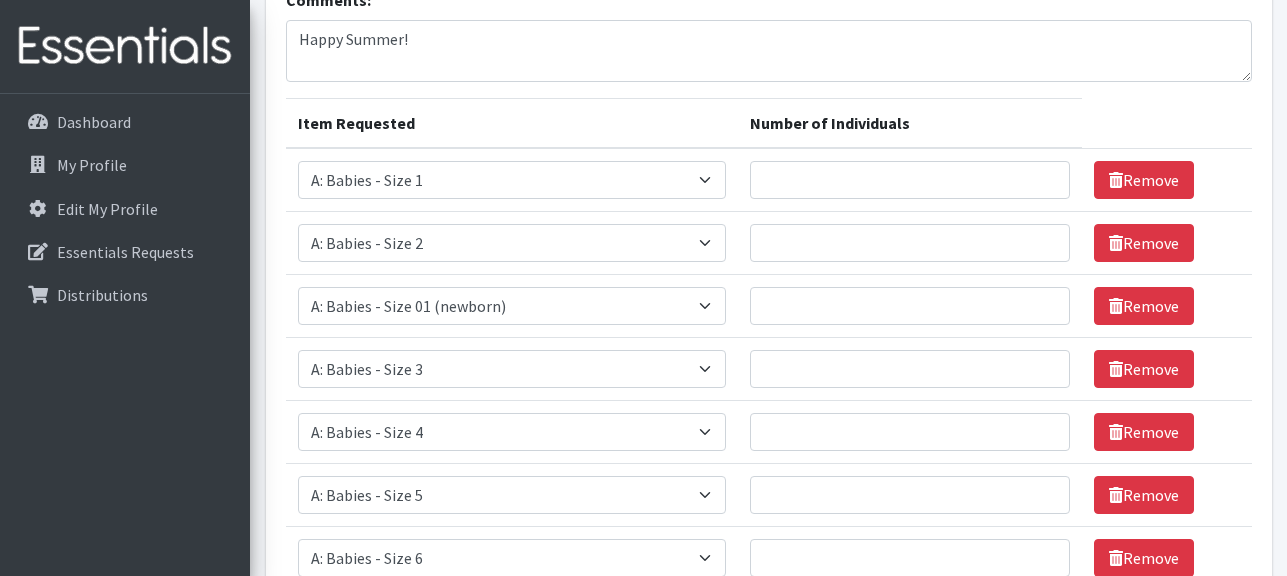 scroll, scrollTop: 0, scrollLeft: 0, axis: both 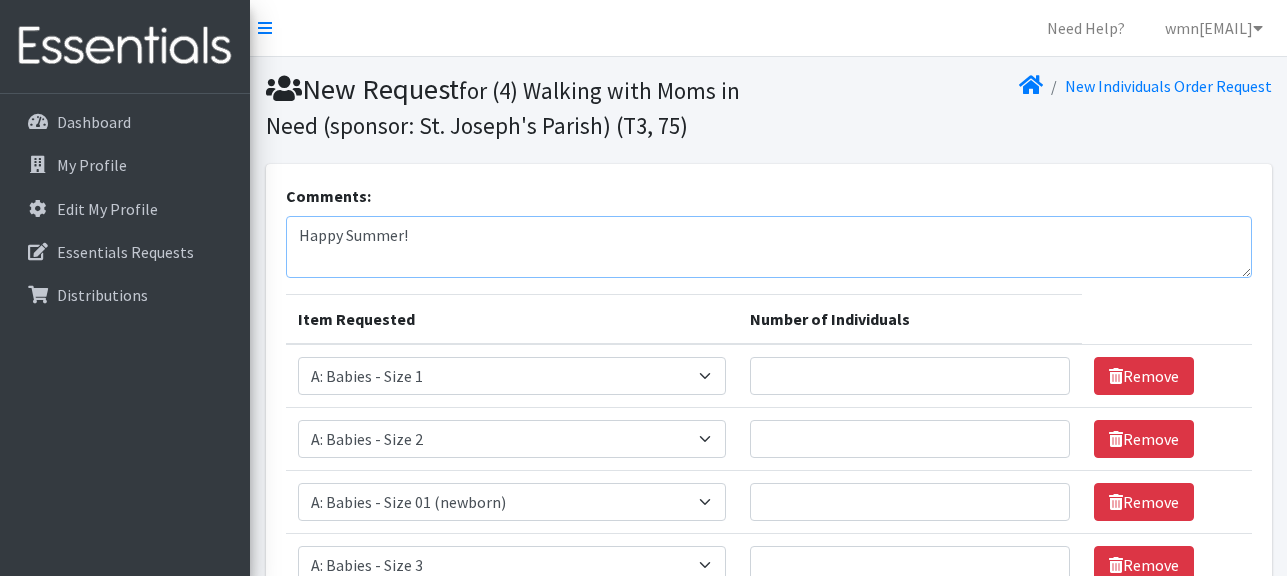 click on "Happy Summer!" at bounding box center [769, 247] 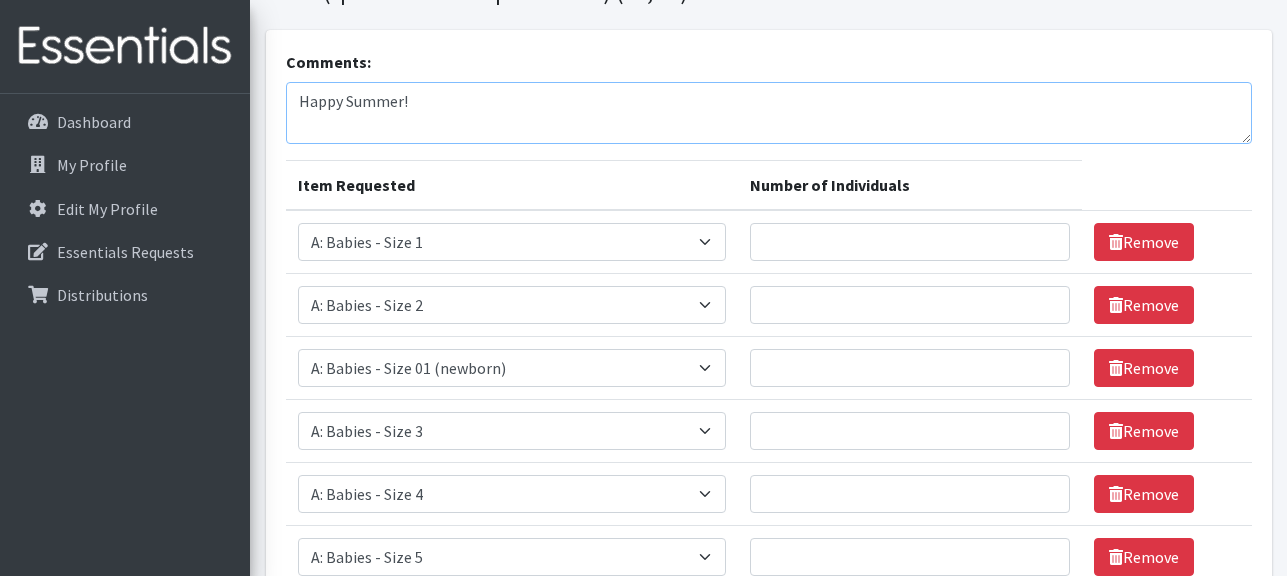 scroll, scrollTop: 143, scrollLeft: 0, axis: vertical 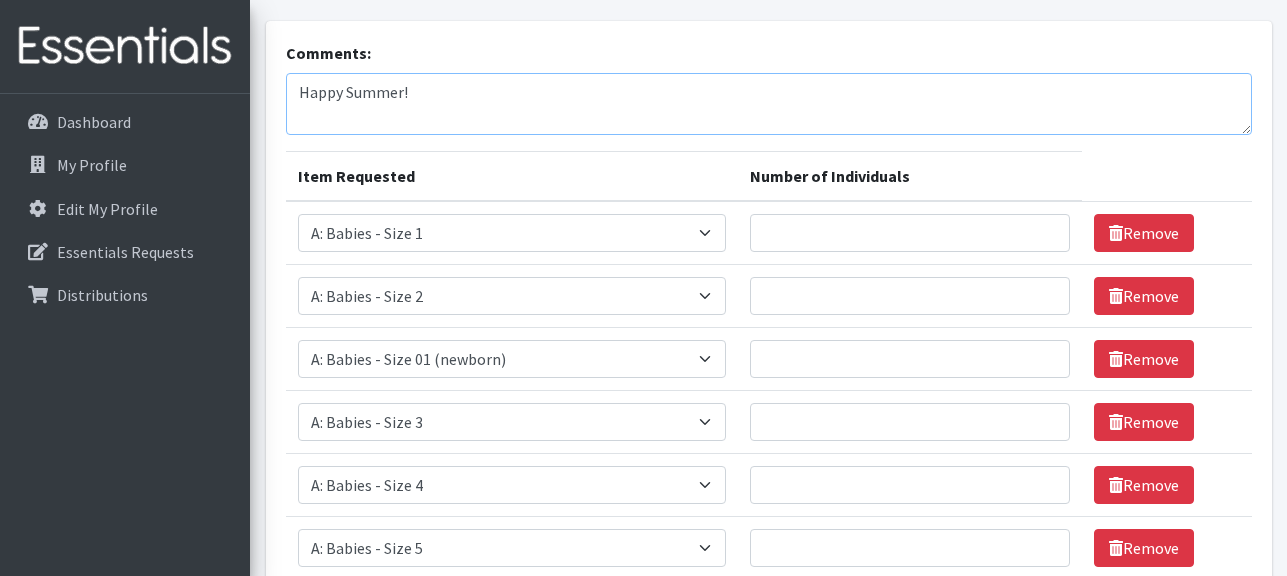 type on "Happy Summer!" 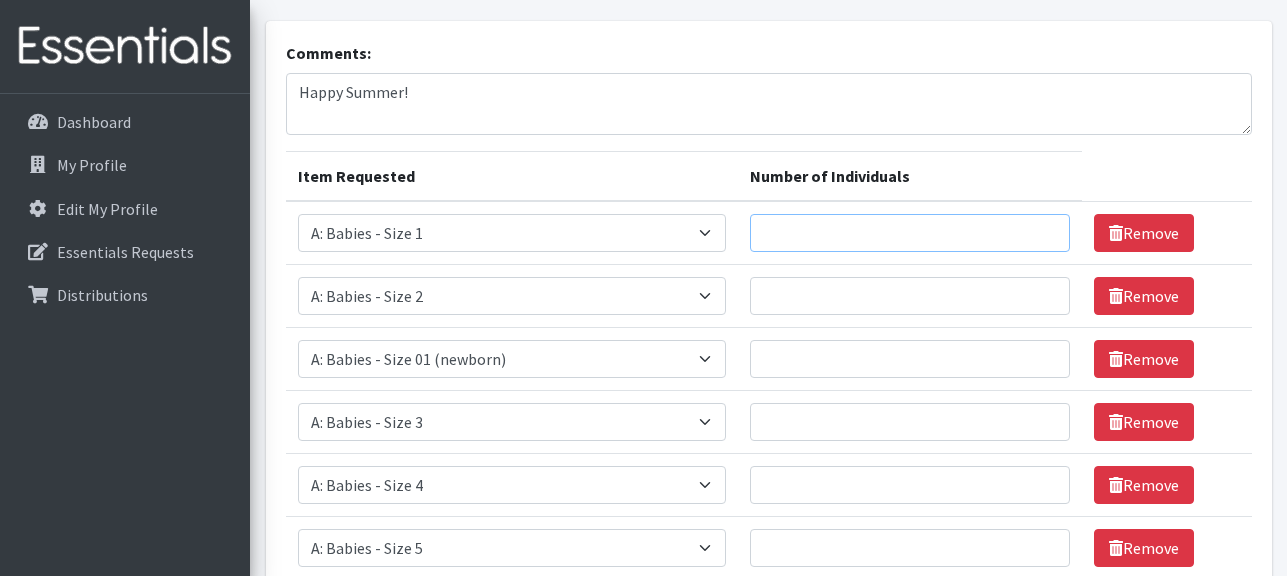 click on "Number of Individuals" at bounding box center [910, 233] 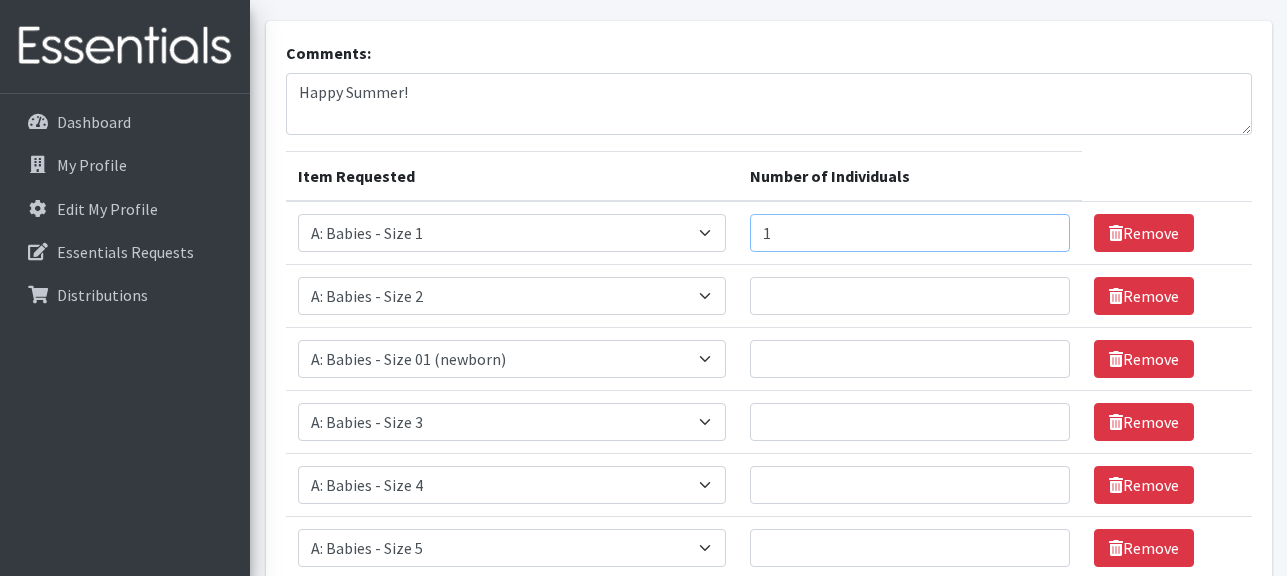 type on "1" 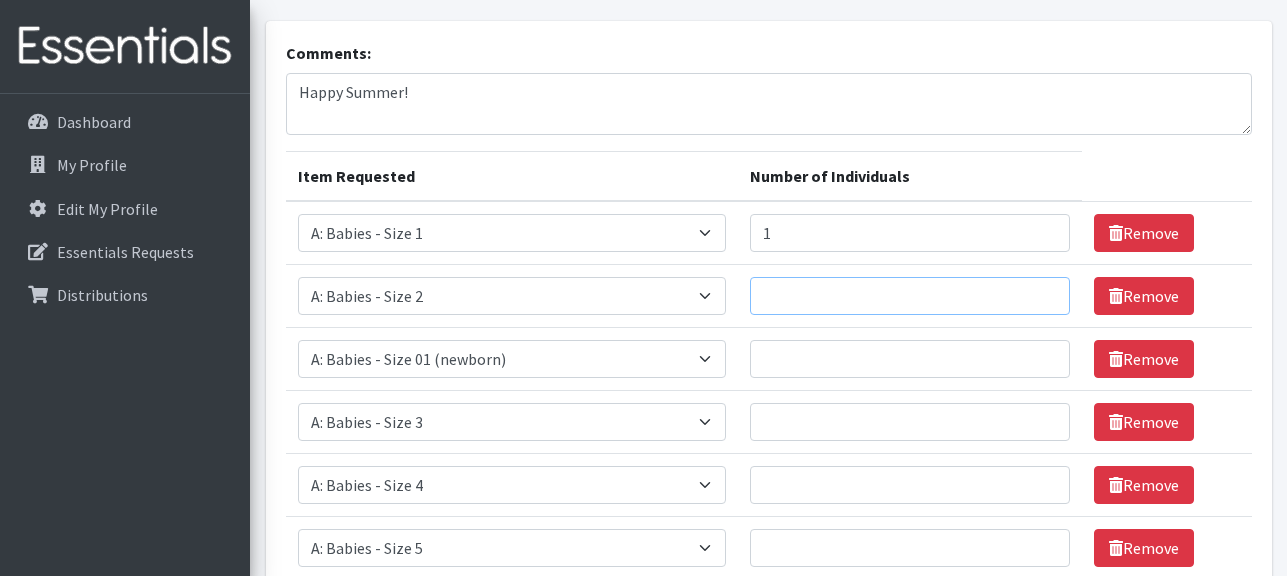 click on "Number of Individuals" at bounding box center [910, 296] 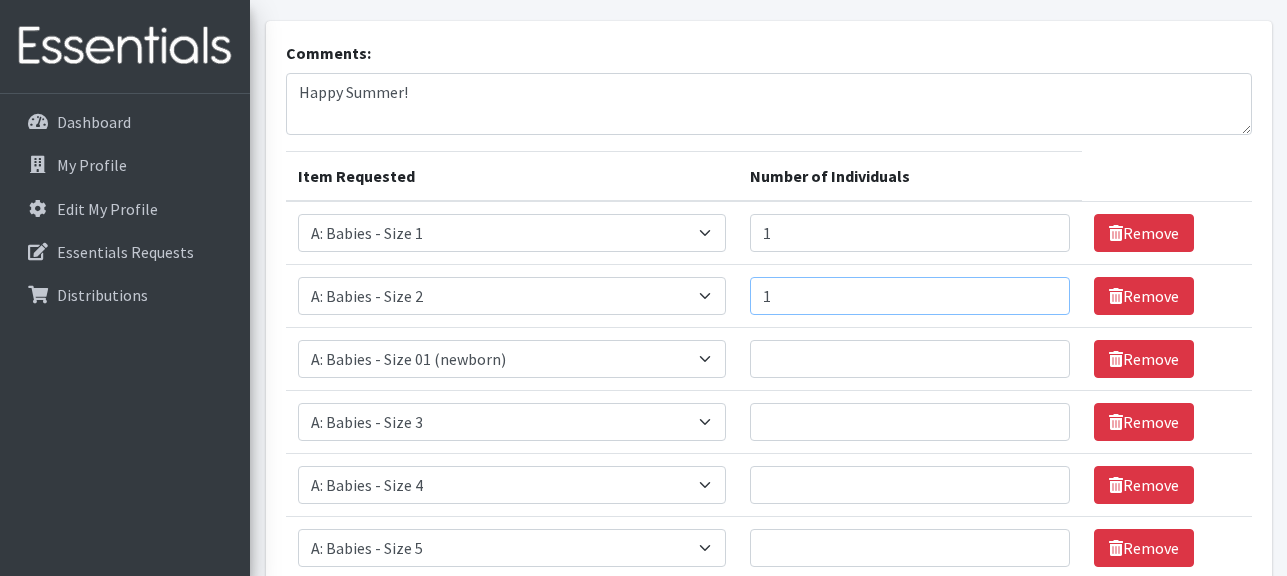 type on "1" 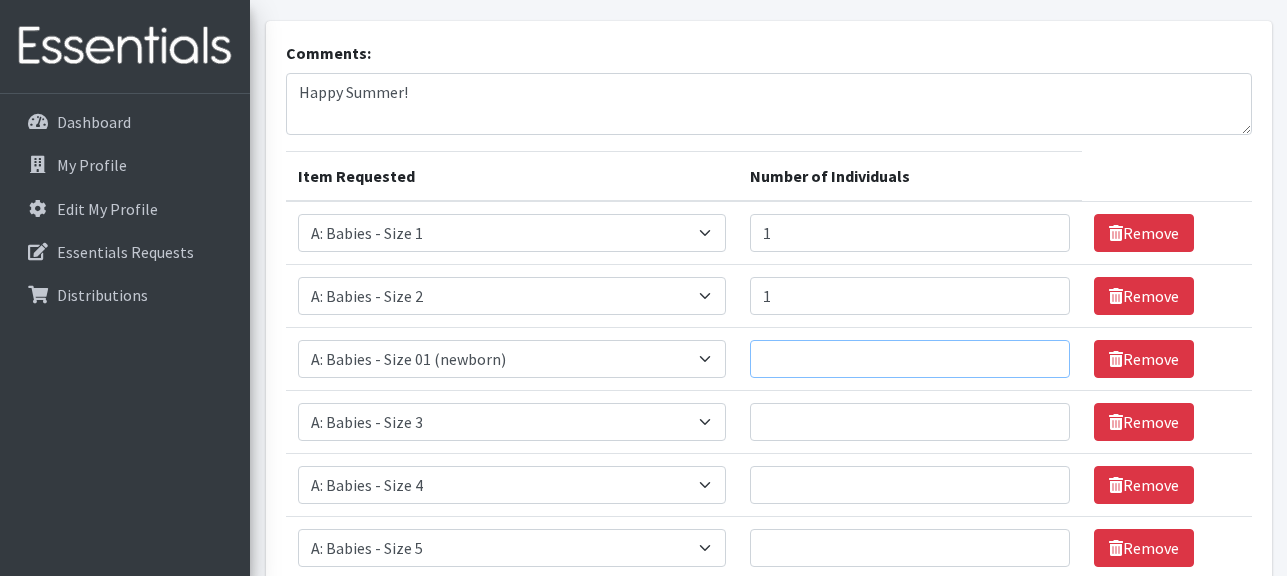 click on "Number of Individuals" at bounding box center [910, 359] 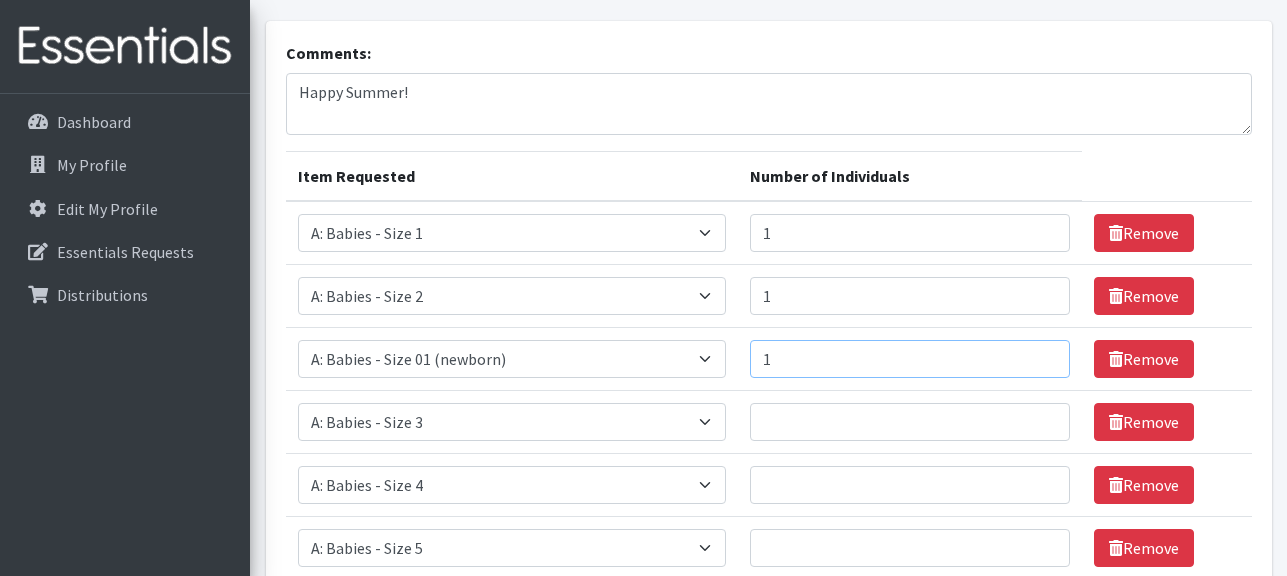 type on "1" 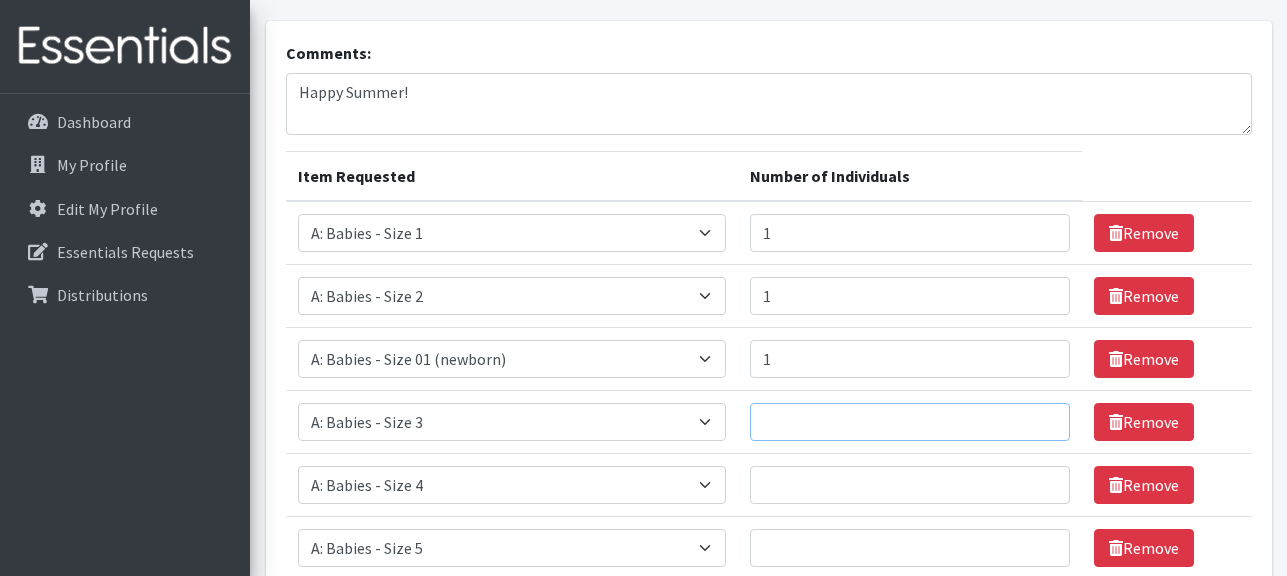 click on "Number of Individuals" at bounding box center [910, 422] 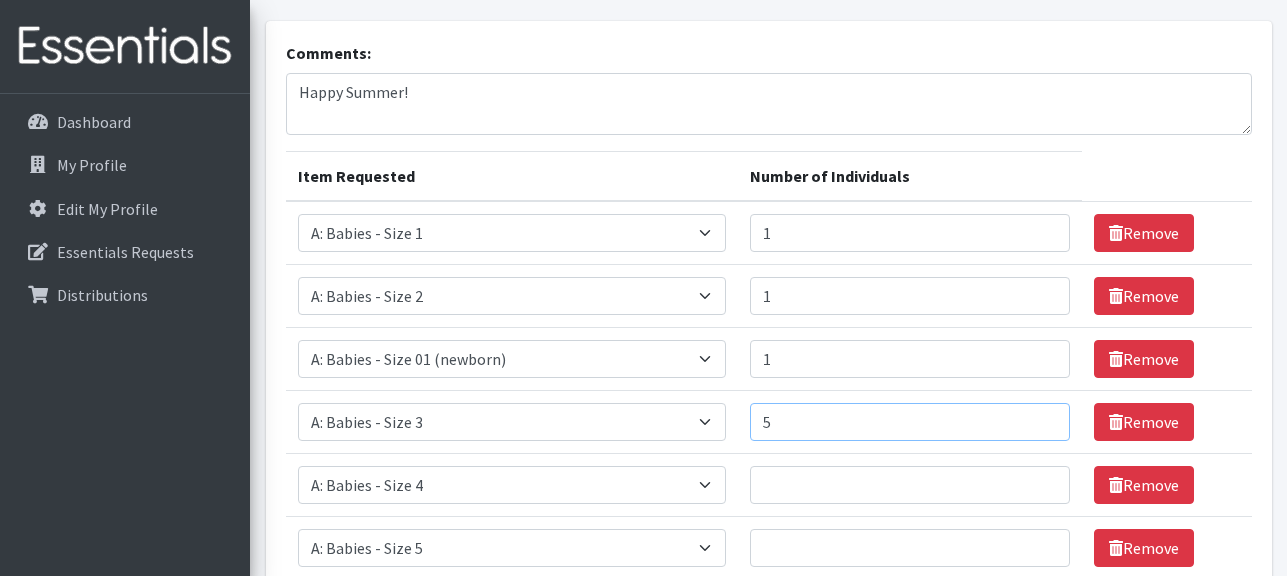type on "5" 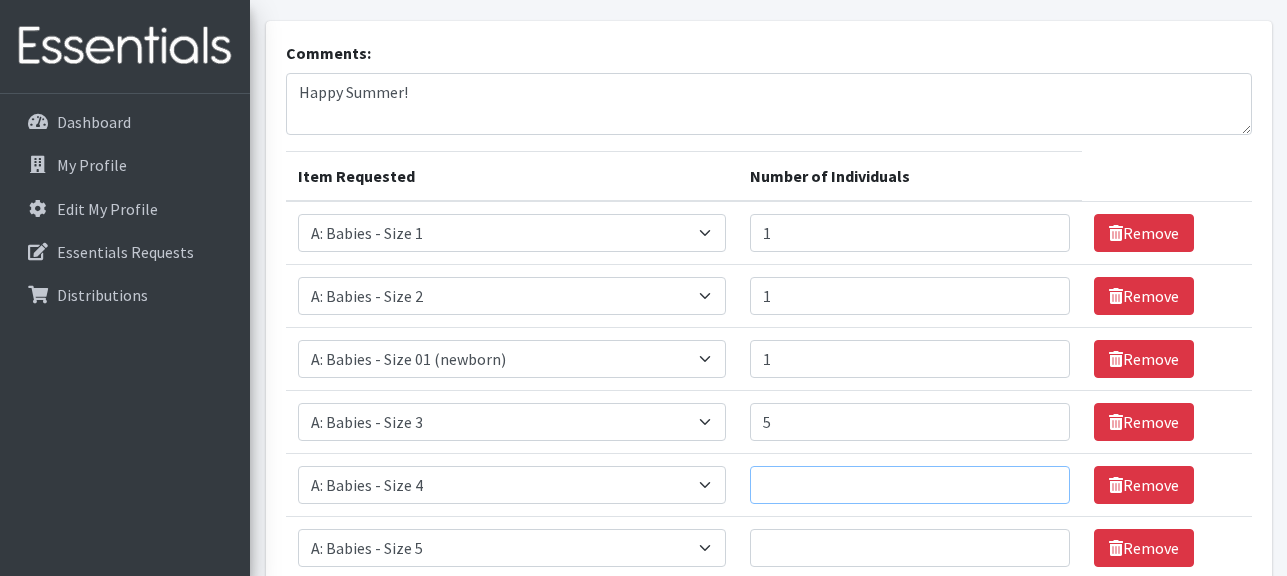 click on "Number of Individuals" at bounding box center (910, 485) 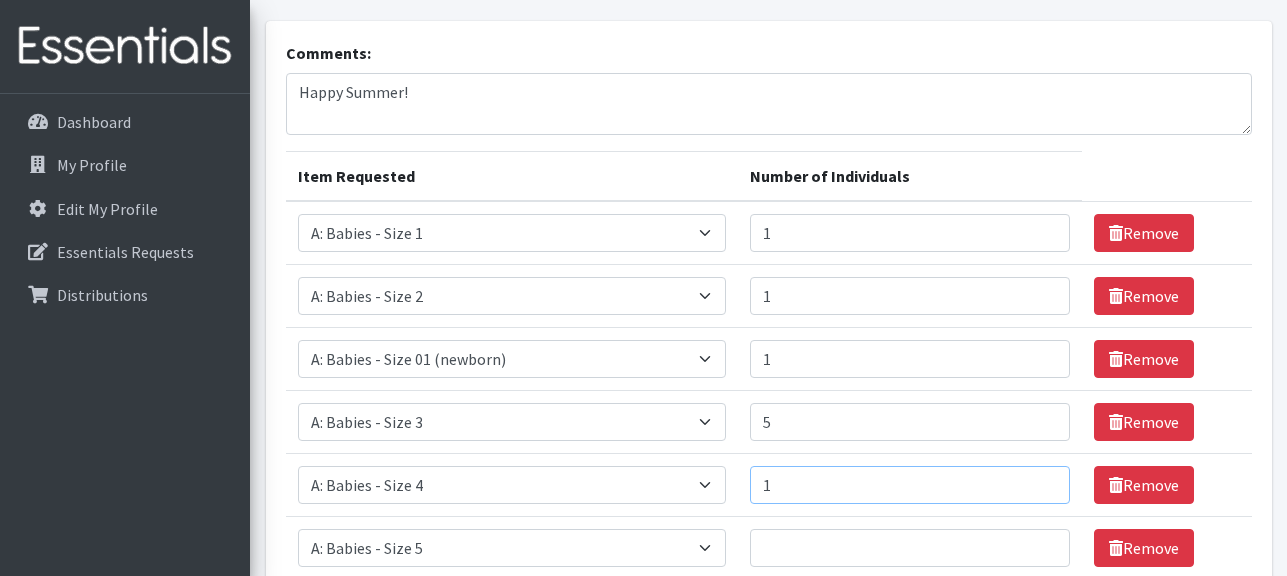 type on "1" 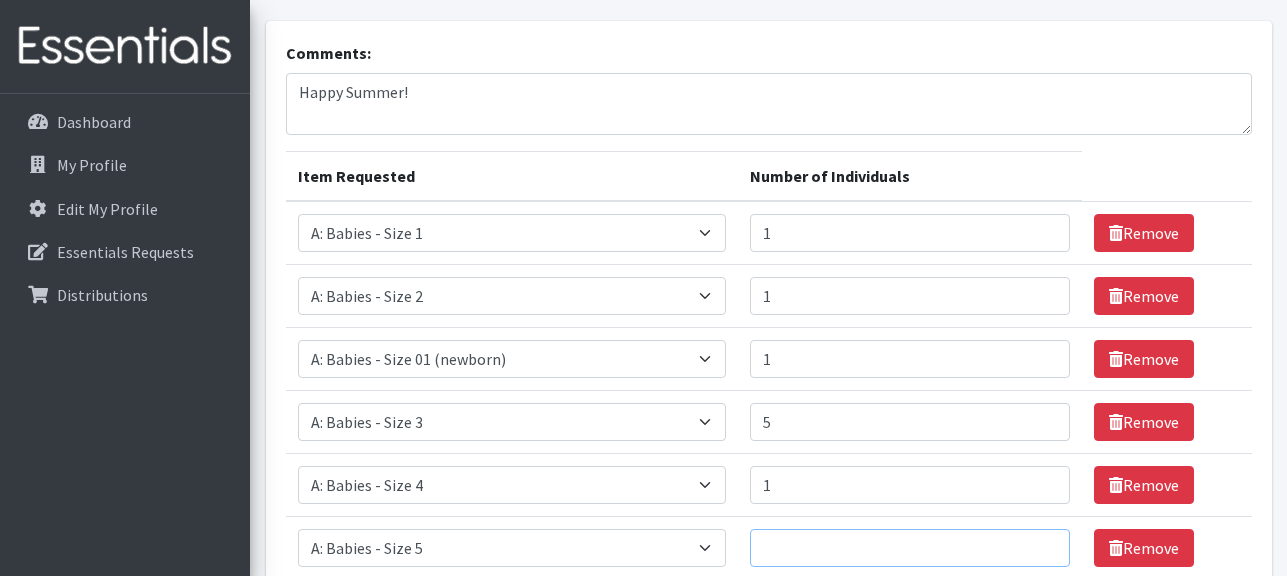 click on "Number of Individuals" at bounding box center (910, 548) 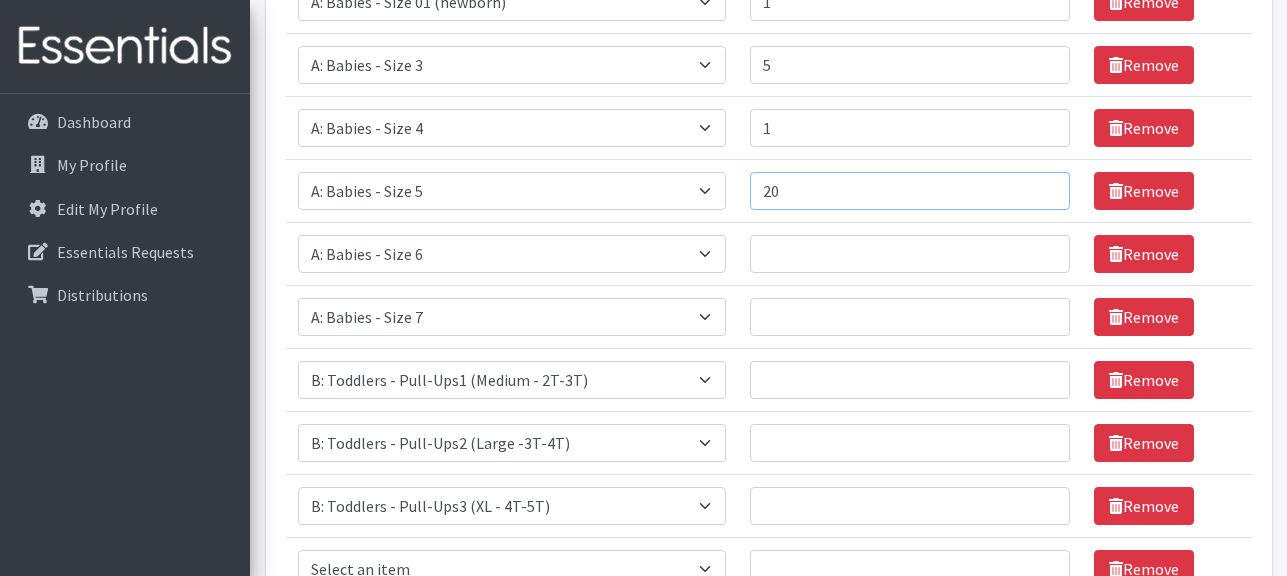 scroll, scrollTop: 569, scrollLeft: 0, axis: vertical 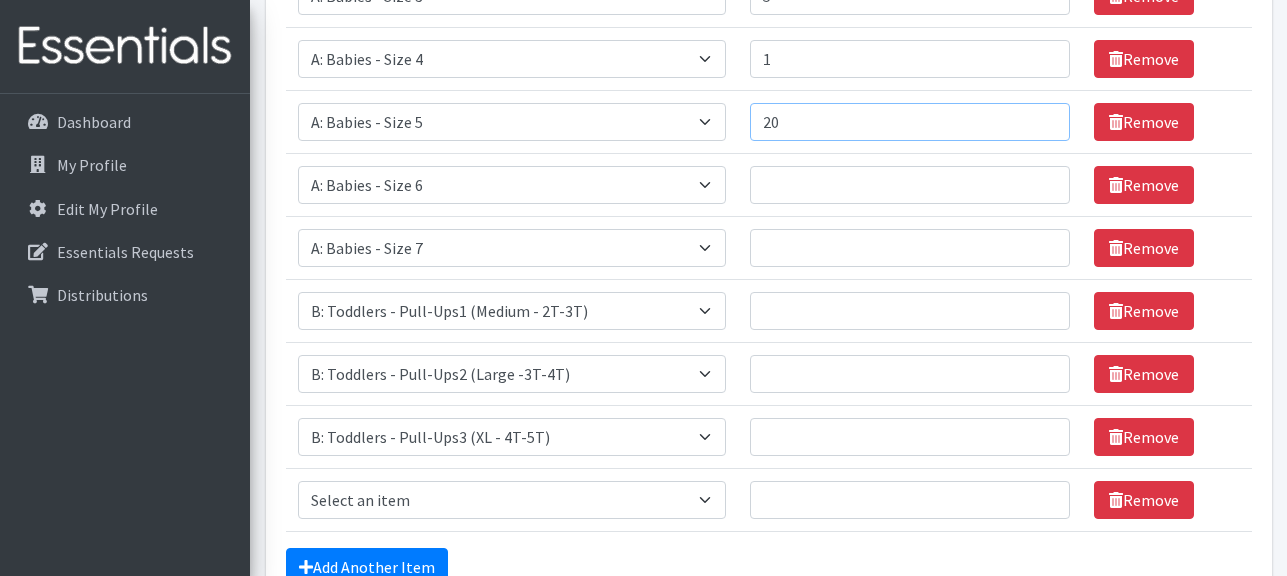 type on "20" 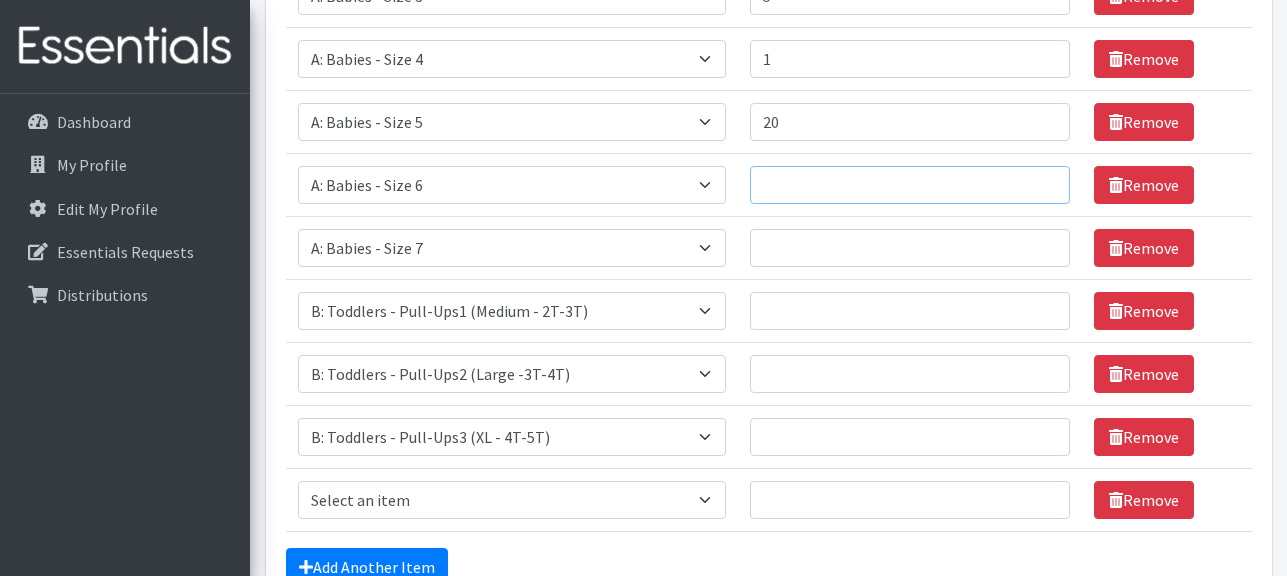 click on "Number of Individuals" at bounding box center (910, 185) 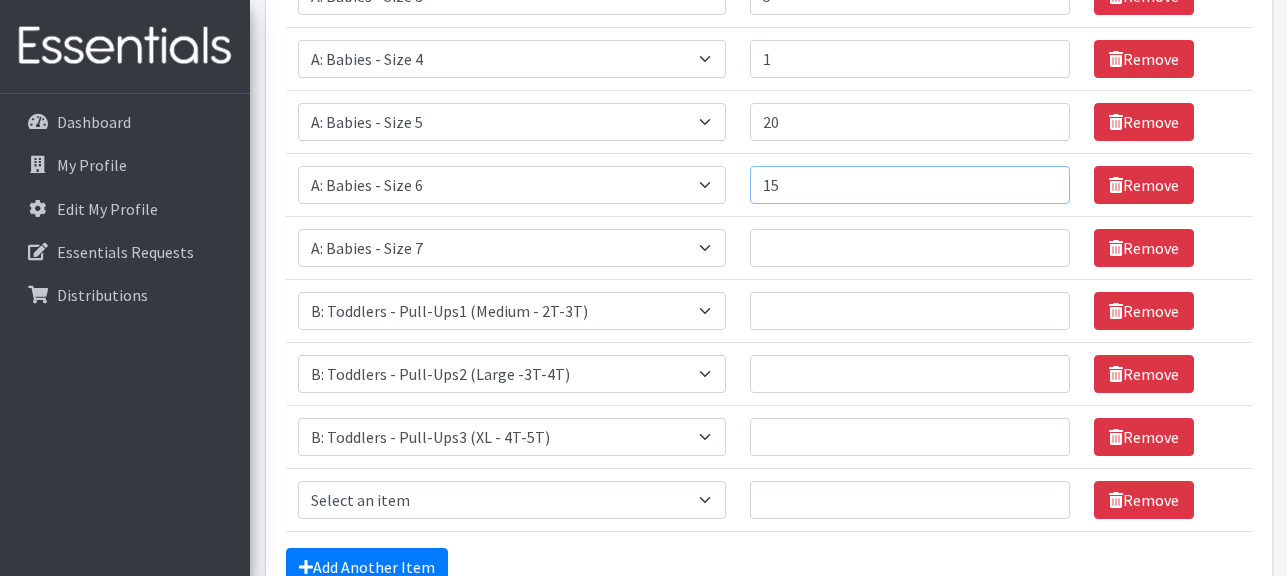 type on "15" 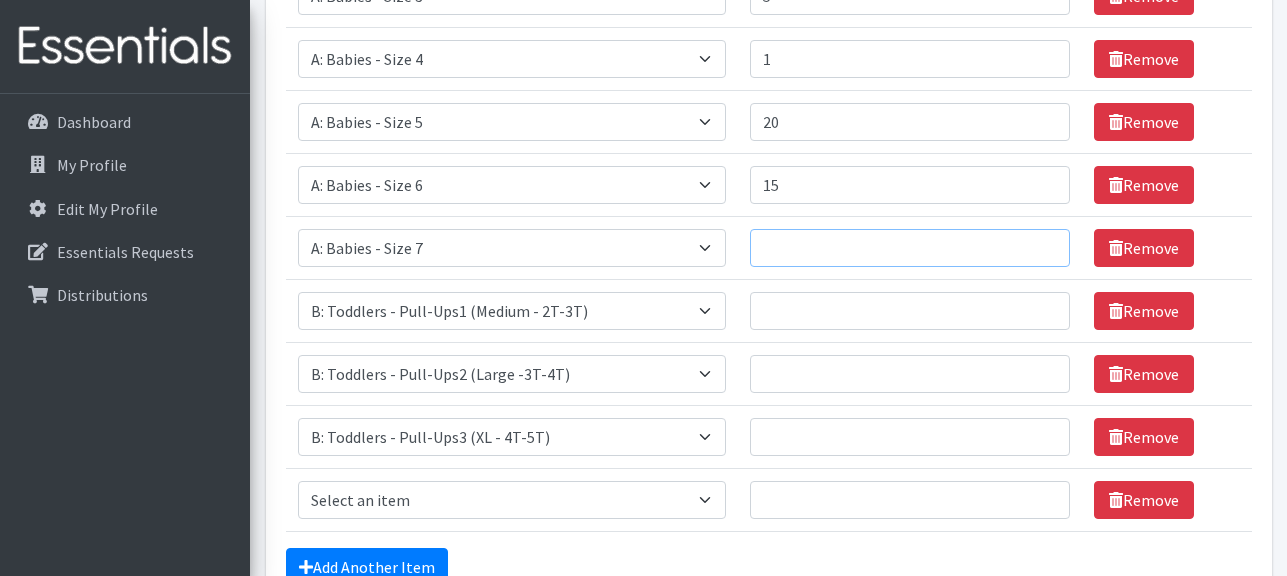 click on "Number of Individuals" at bounding box center [910, 248] 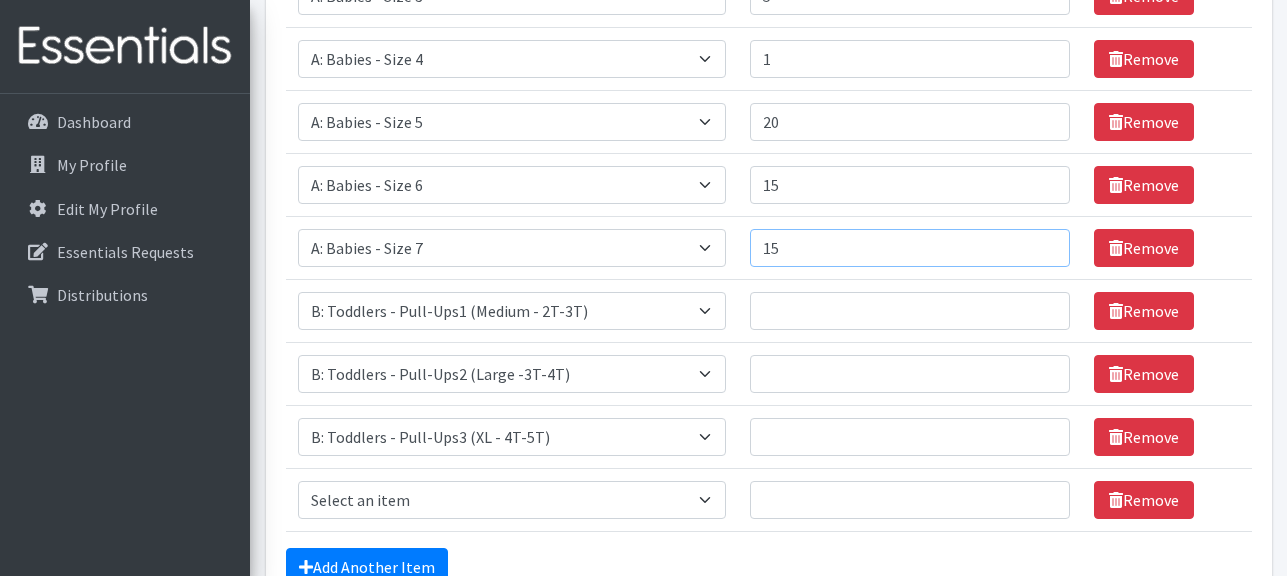 type on "15" 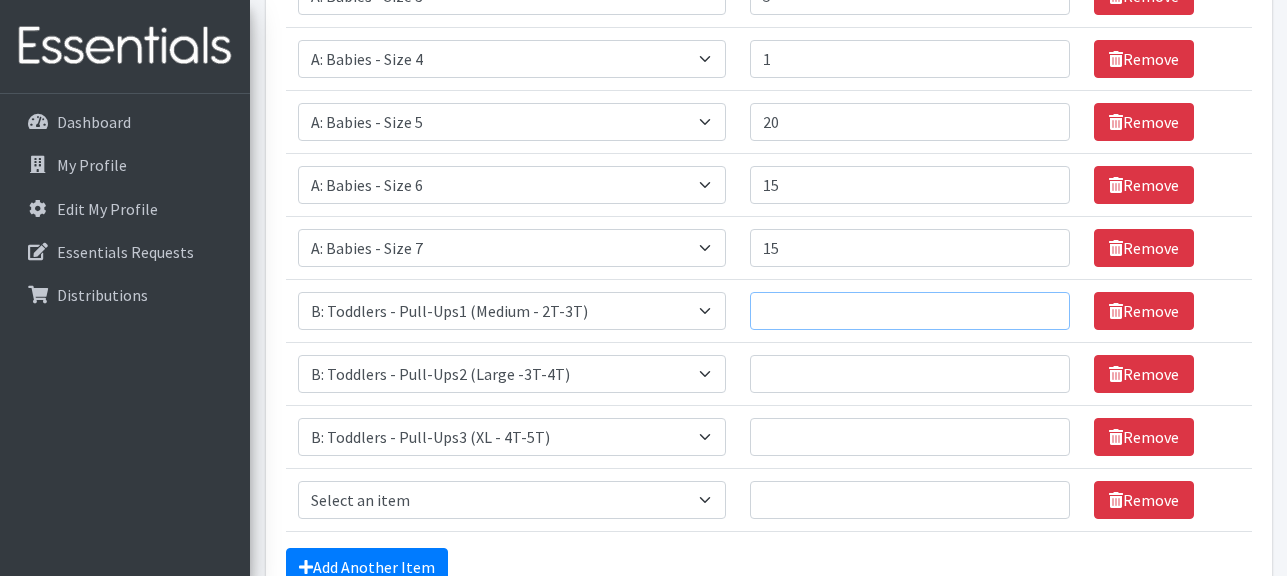 click on "Number of Individuals" at bounding box center [910, 311] 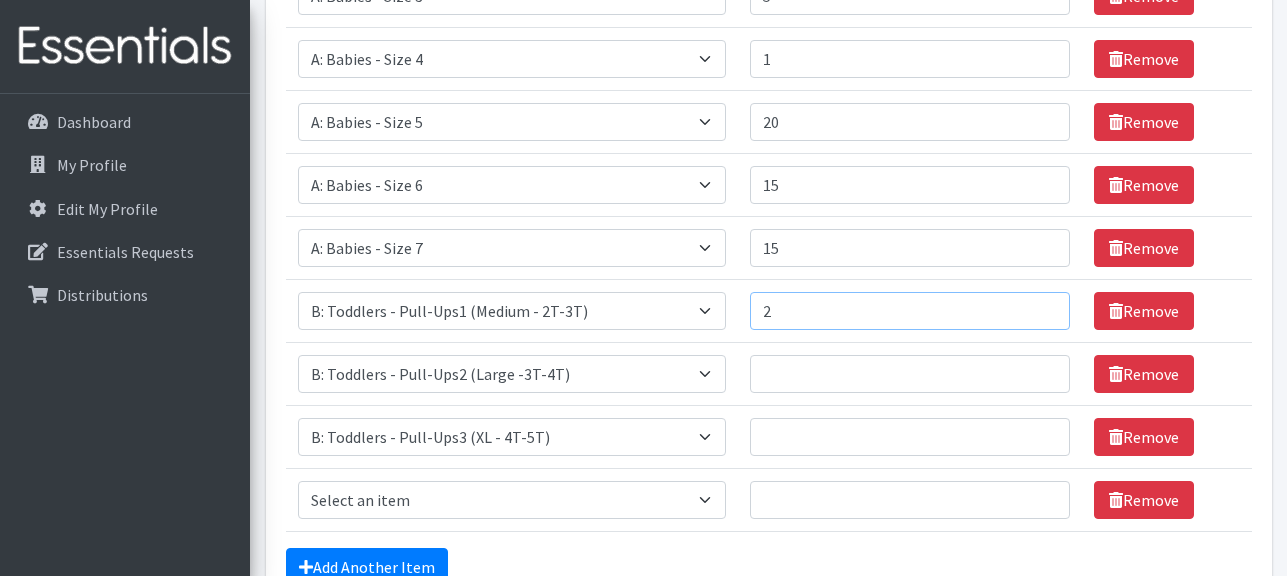type on "2" 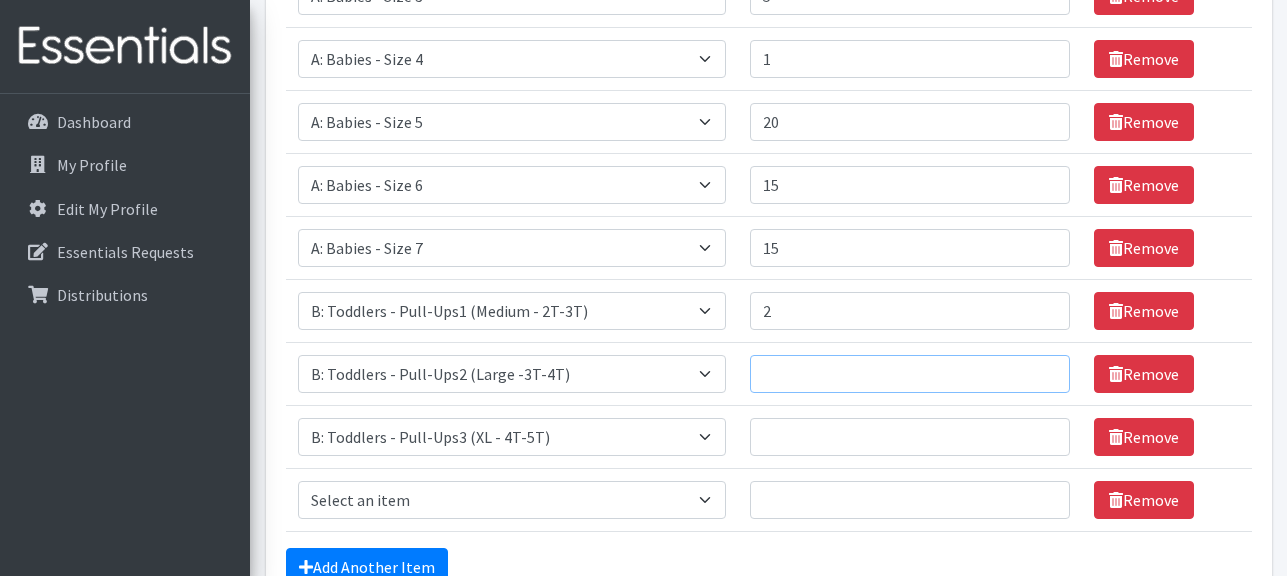 click on "Number of Individuals" at bounding box center (910, 374) 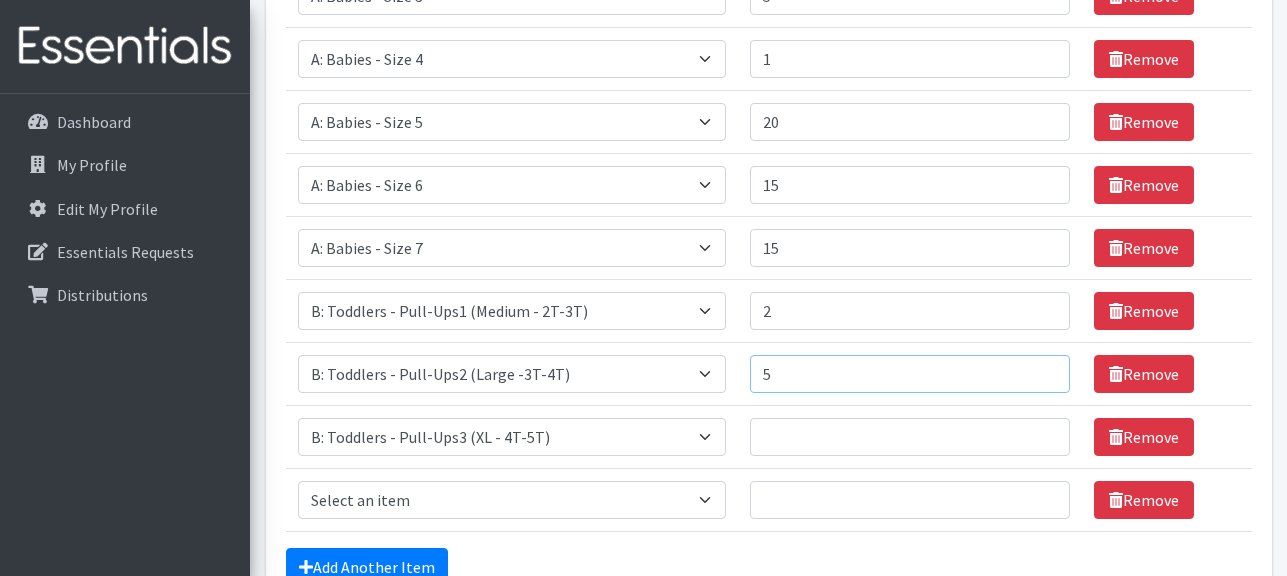 type on "5" 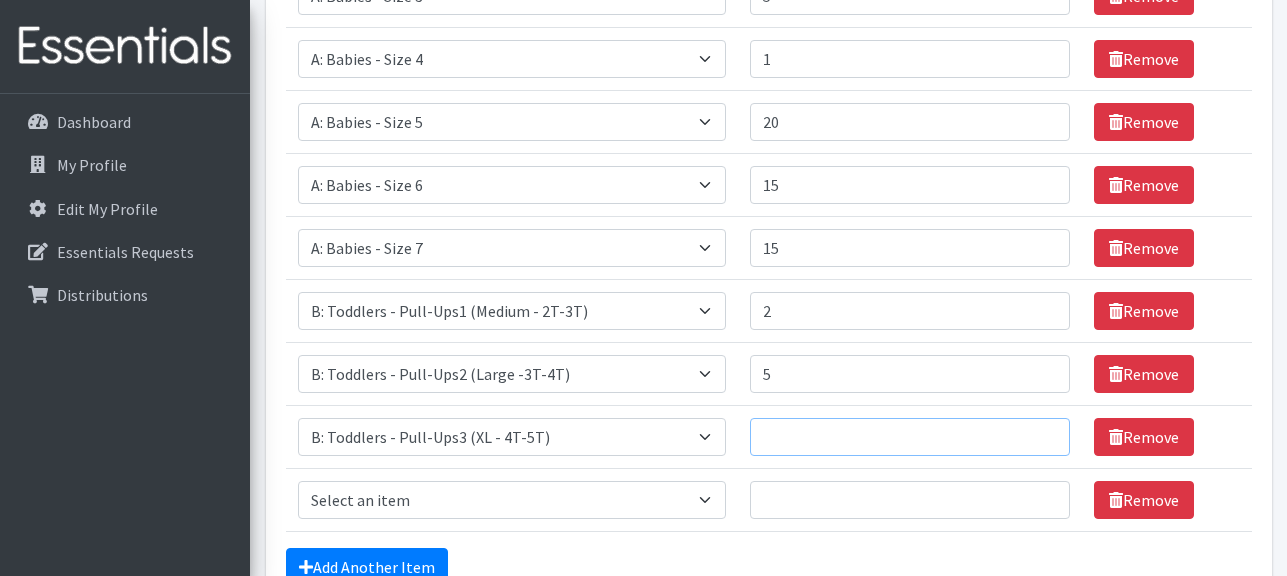 click on "Number of Individuals" at bounding box center (910, 437) 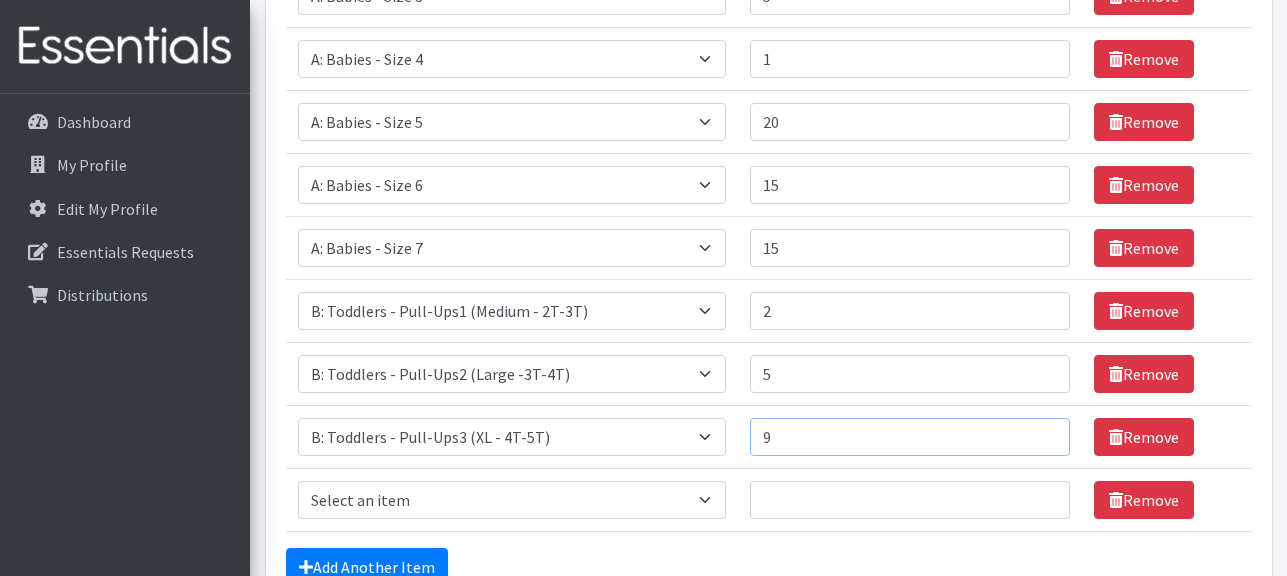 type on "9" 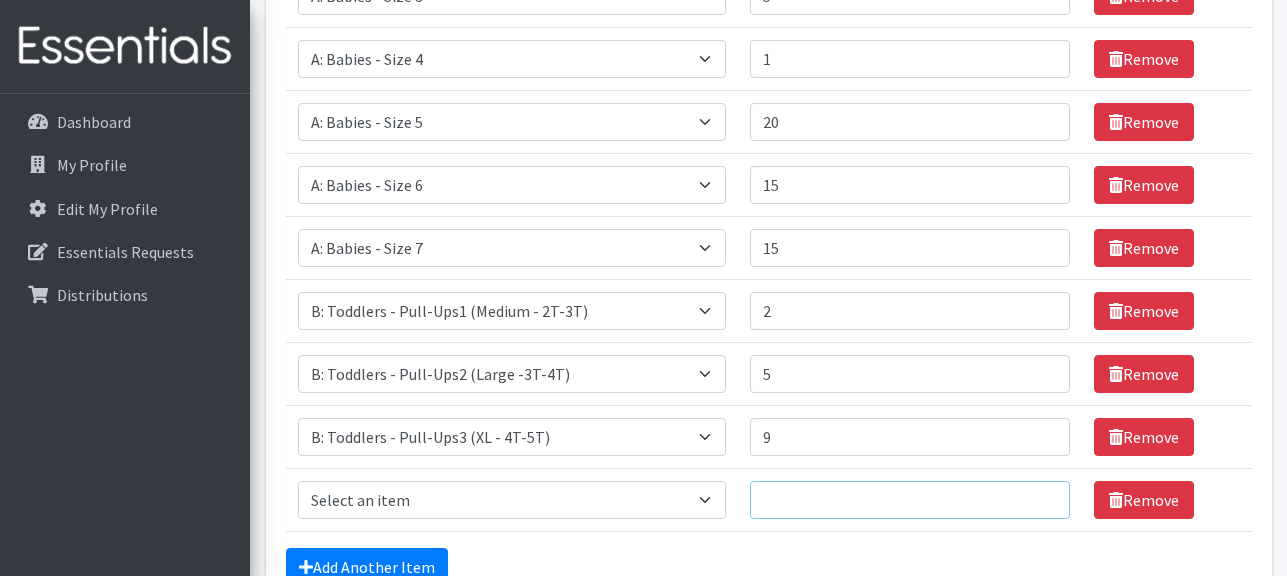 click on "Number of Individuals" at bounding box center [910, 500] 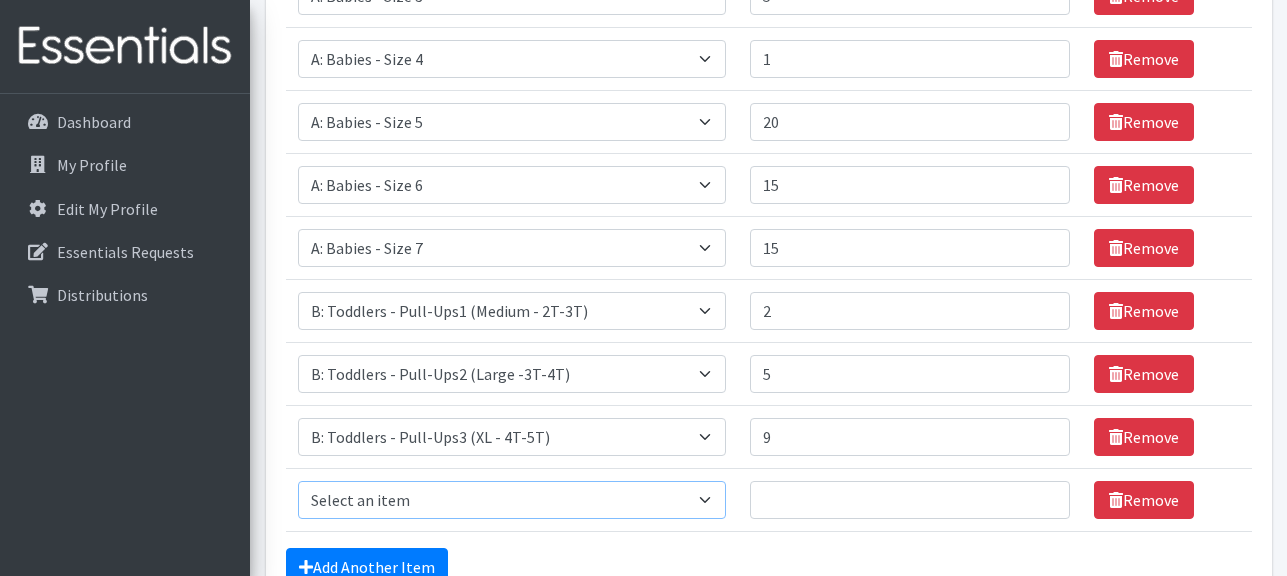 click on "Select an item
A: Babies - Size 0 (Preemie)
A: Babies - Size 01 (newborn)
A: Babies - Size 1
A: Babies - Size 2
A: Babies - Size 3
A: Babies - Size 4
A: Babies - Size 5
A: Babies - Size 6
A: Babies - Size 7
B: Toddlers - Pull-Ups1 (Medium - 2T-3T)
B: Toddlers - Pull-Ups2 (Large -3T-4T)
B: Toddlers - Pull-Ups3 (XL - 4T-5T)
C: Youth - Overnights1 - S/M (38-65 lbs)
C: Youth - Overnights2 - L/XL ( 65-140 lbs)
E: Swimmers1 - S (16-26 lbs)
E: Swimmers2 - M (24-34 lbs)
E: Swimmers3 - L (32+ lbs)" at bounding box center [512, 500] 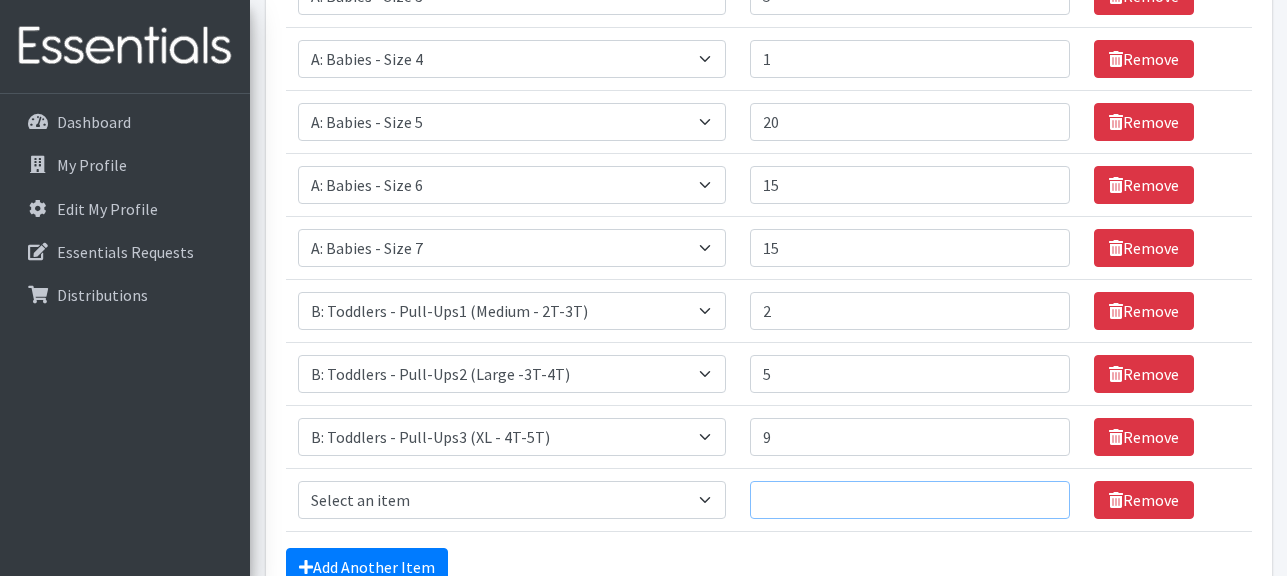 click on "Number of Individuals" at bounding box center (910, 500) 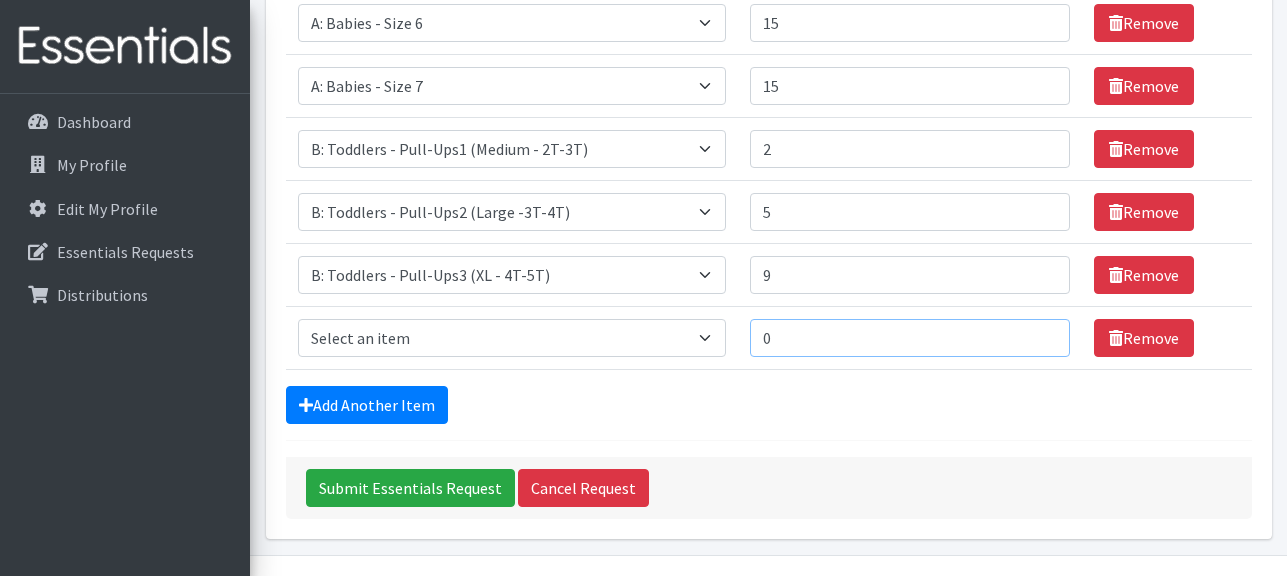 scroll, scrollTop: 727, scrollLeft: 0, axis: vertical 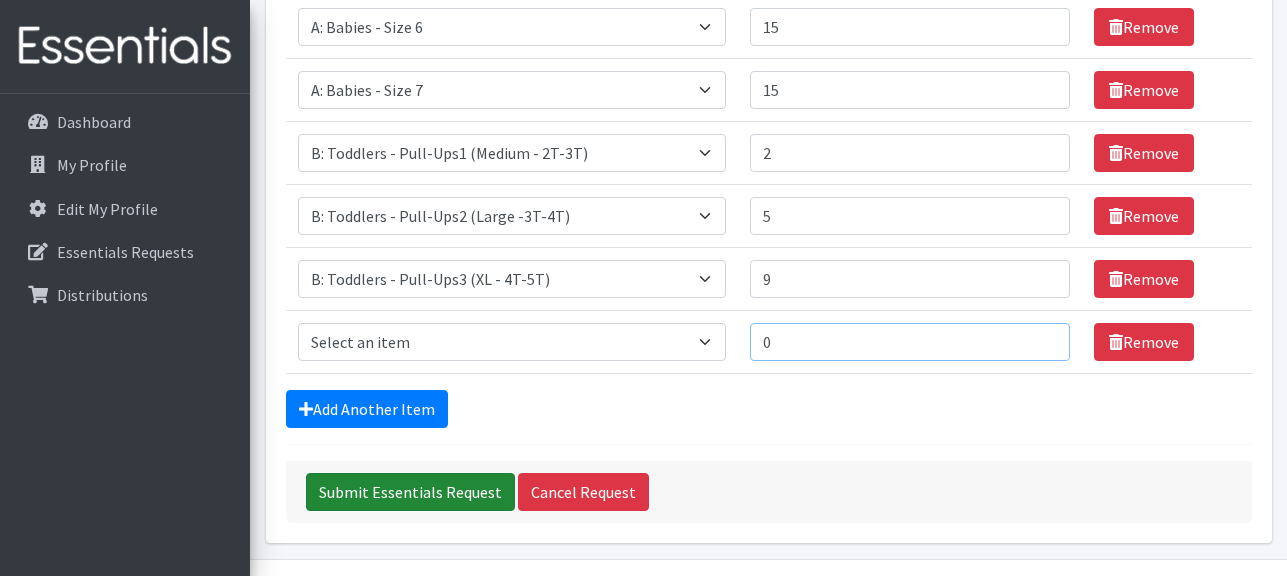 type on "0" 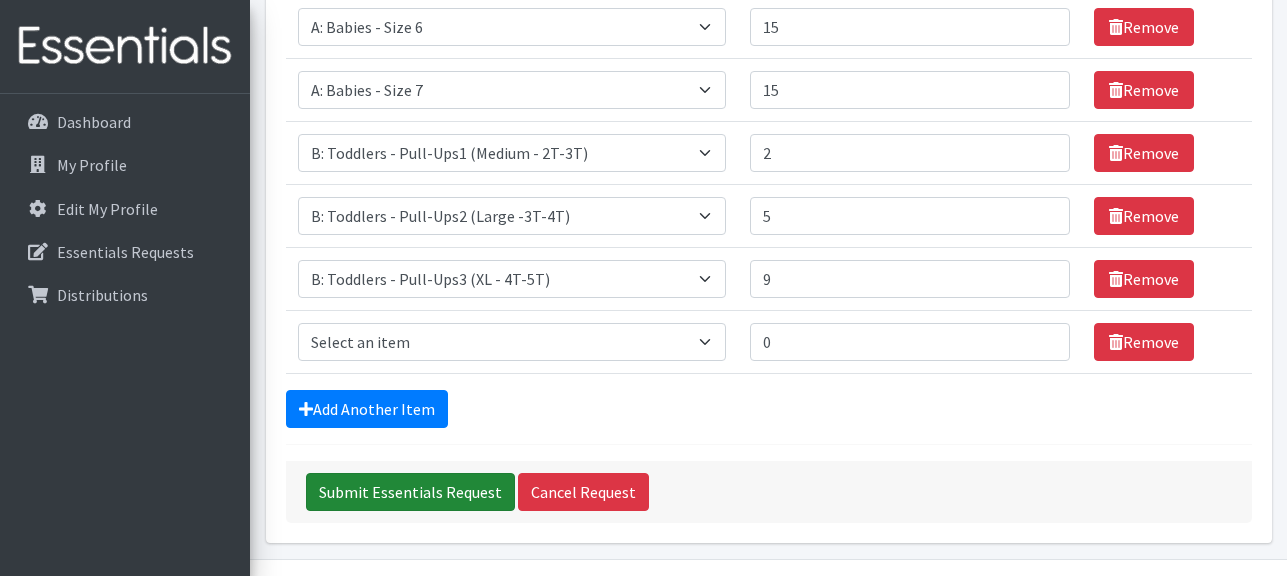 click on "Submit Essentials Request" at bounding box center (410, 492) 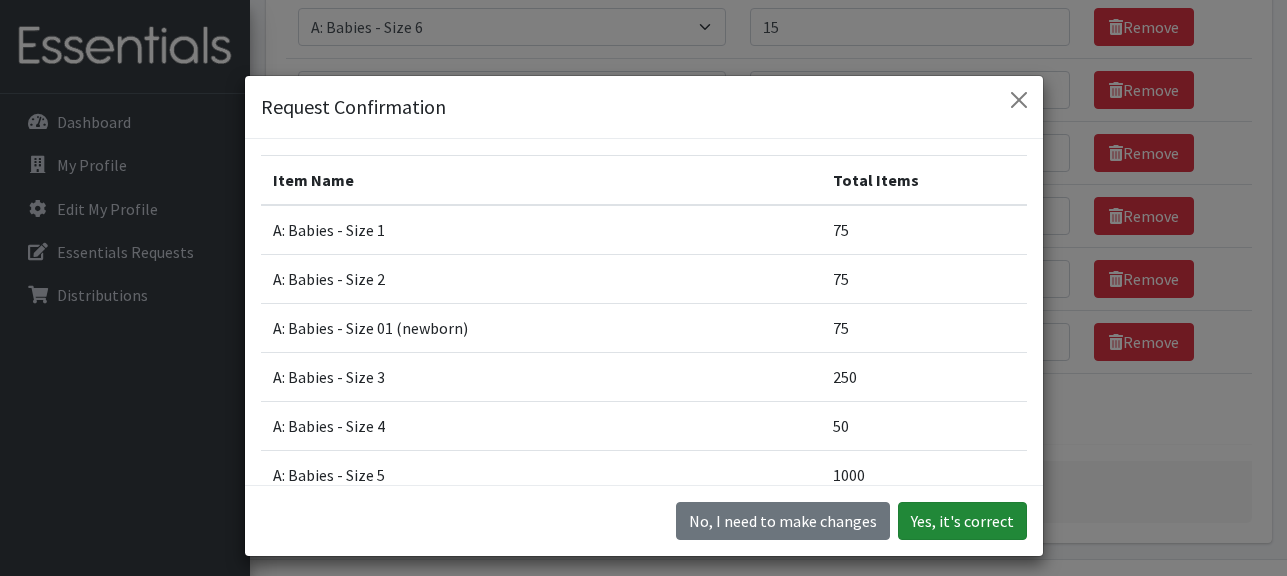 click on "Yes, it's correct" at bounding box center (962, 521) 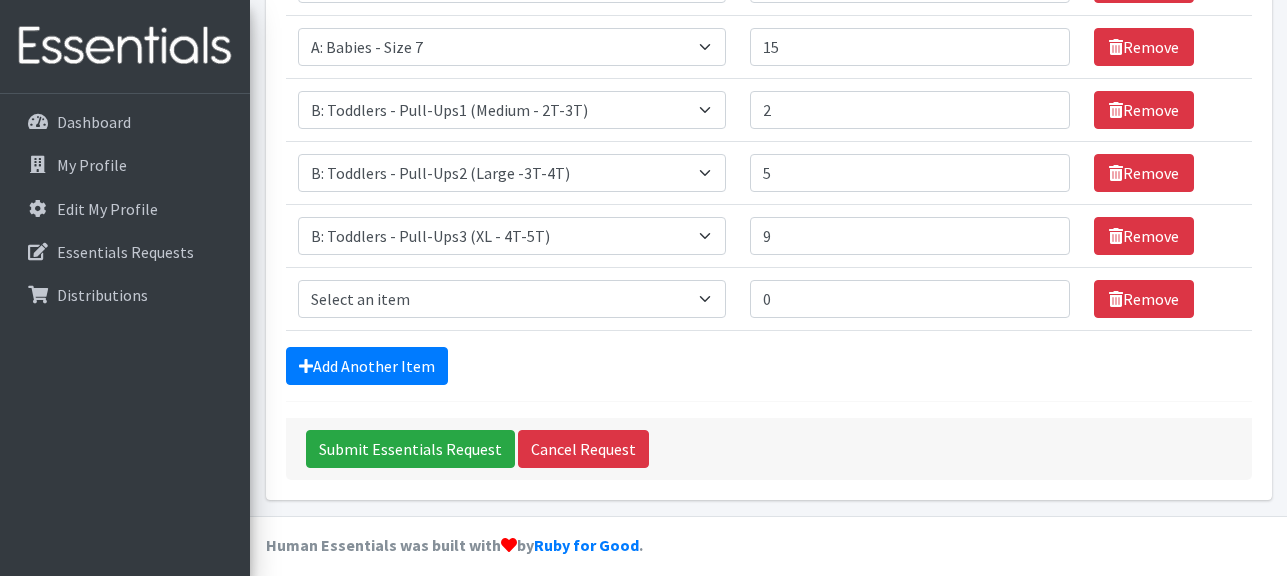 scroll, scrollTop: 1147, scrollLeft: 0, axis: vertical 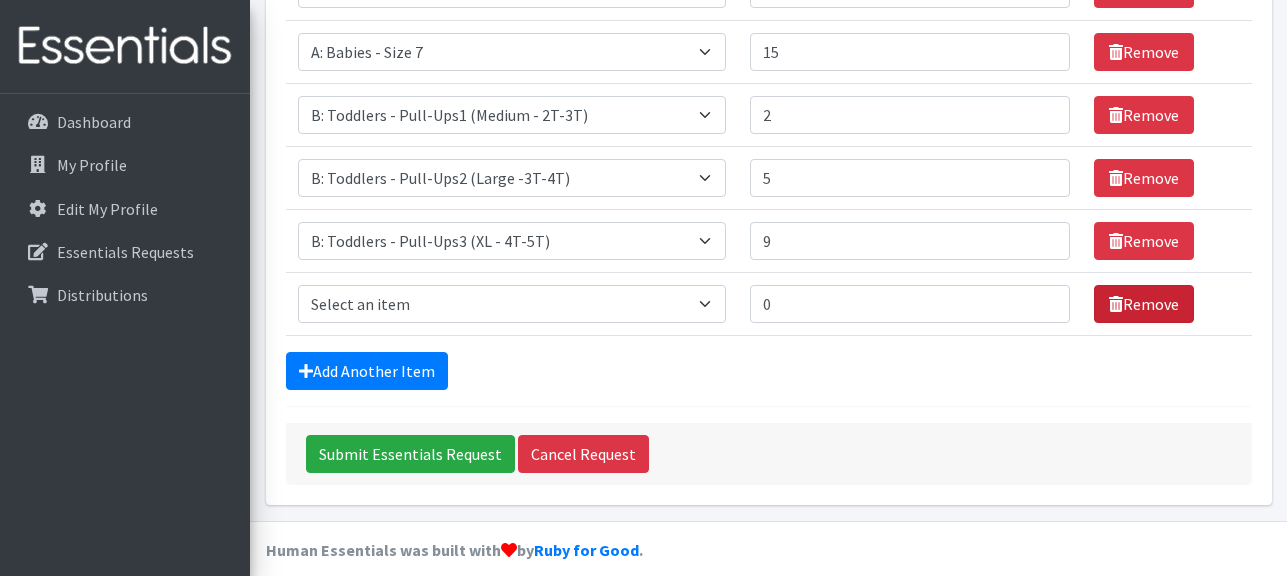 click on "Remove" at bounding box center (1144, 304) 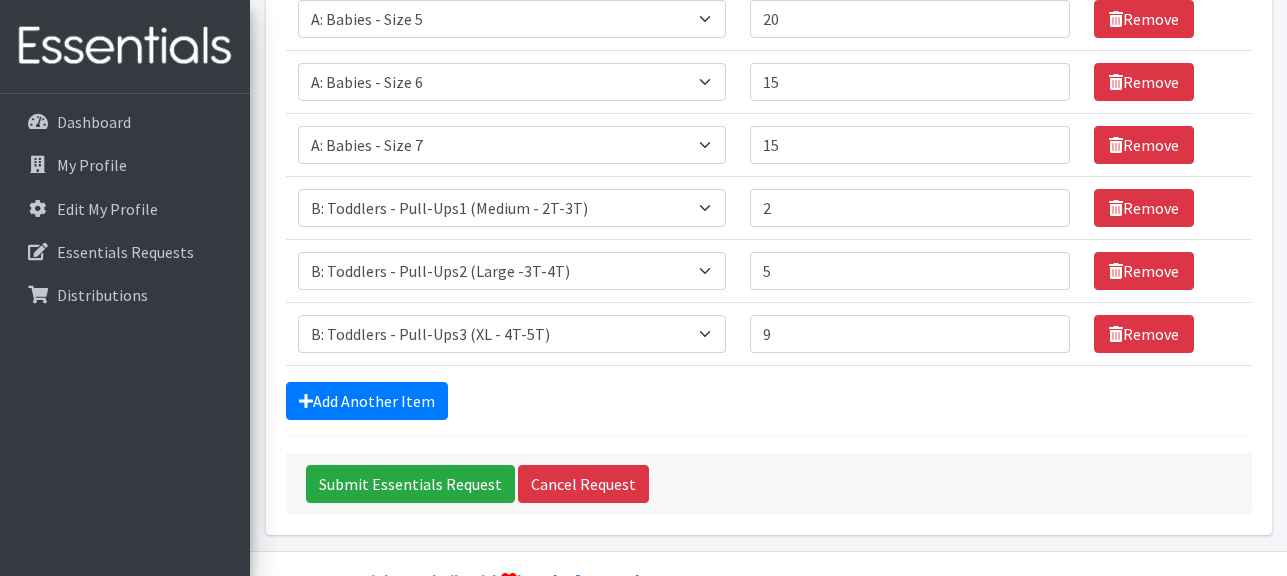 scroll, scrollTop: 1076, scrollLeft: 0, axis: vertical 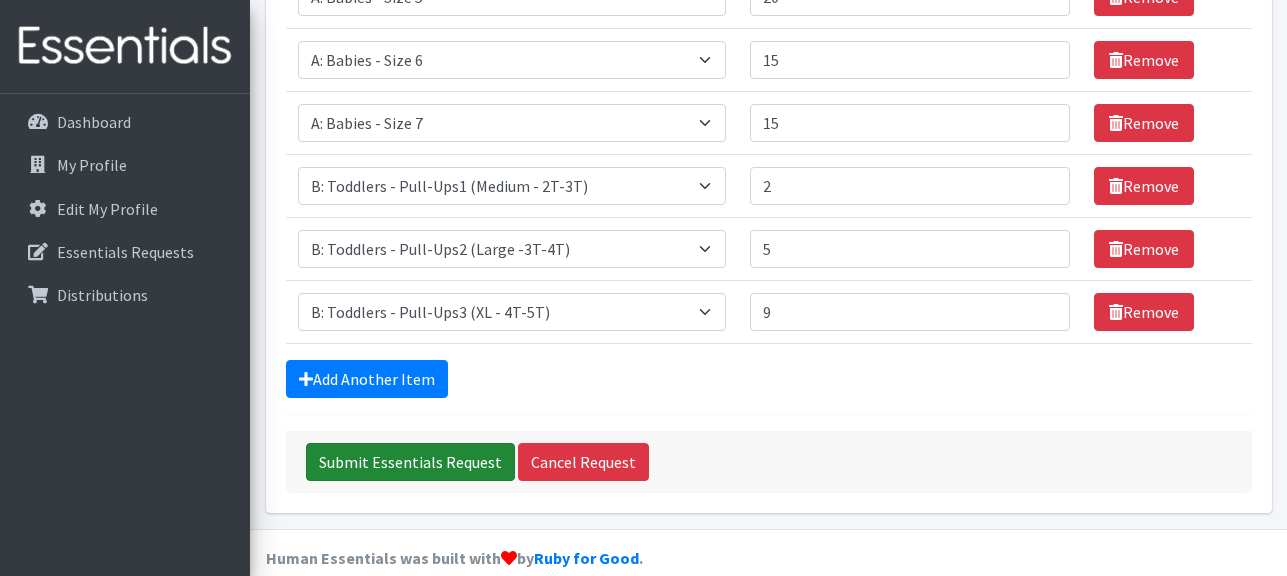 click on "Submit Essentials Request" at bounding box center (410, 462) 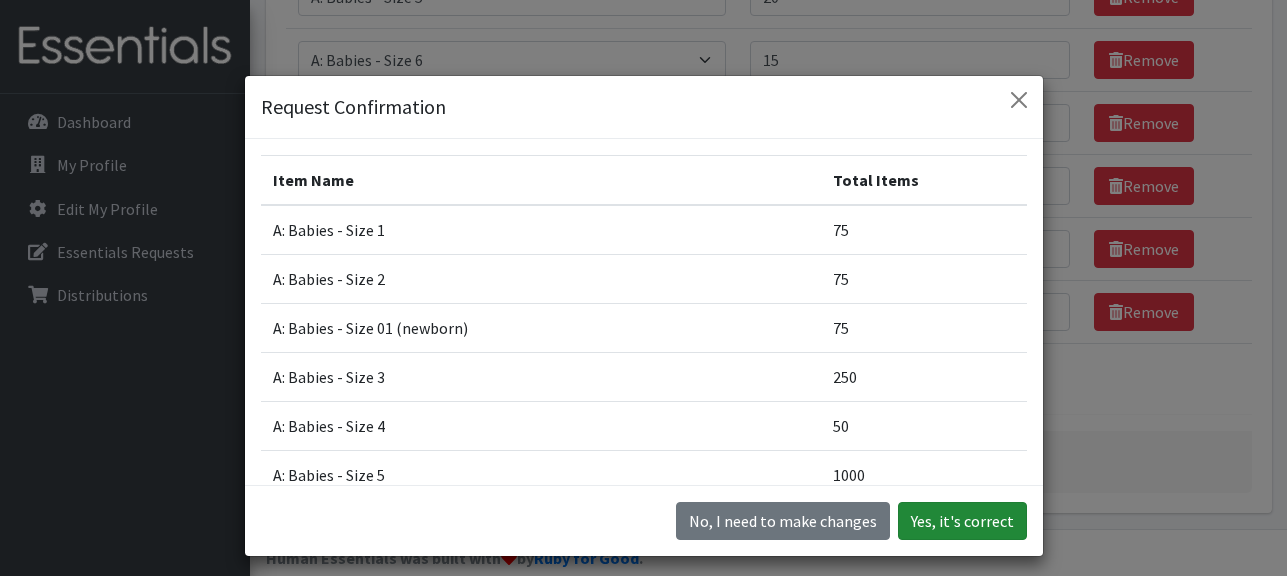 click on "Yes, it's correct" at bounding box center (962, 521) 